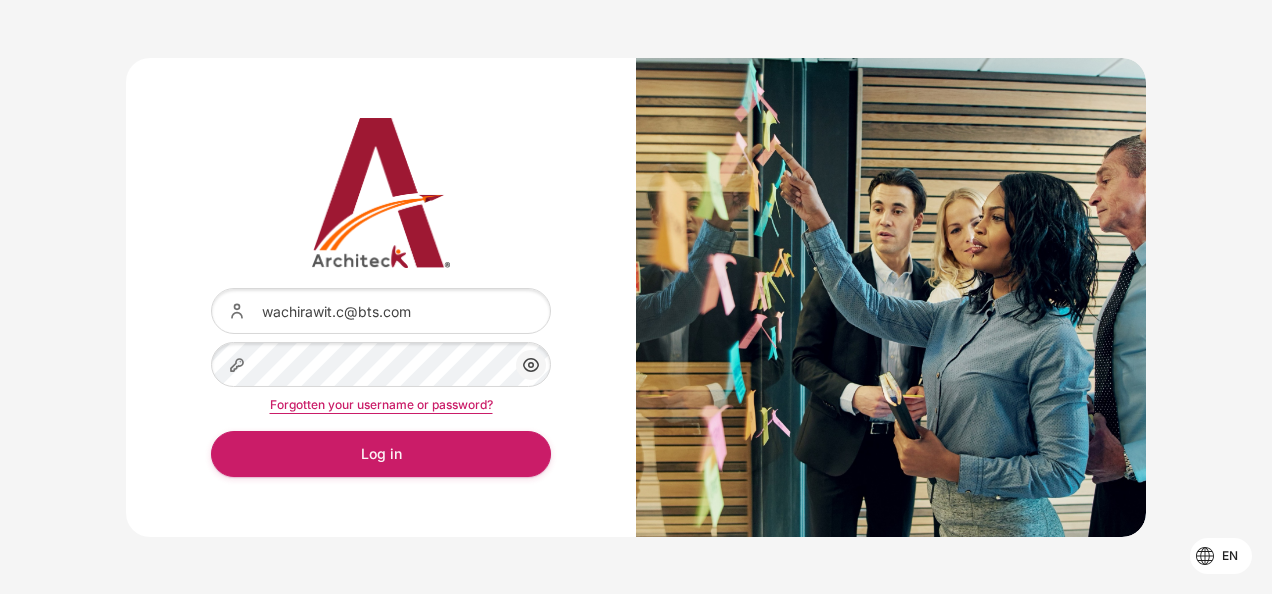 scroll, scrollTop: 0, scrollLeft: 0, axis: both 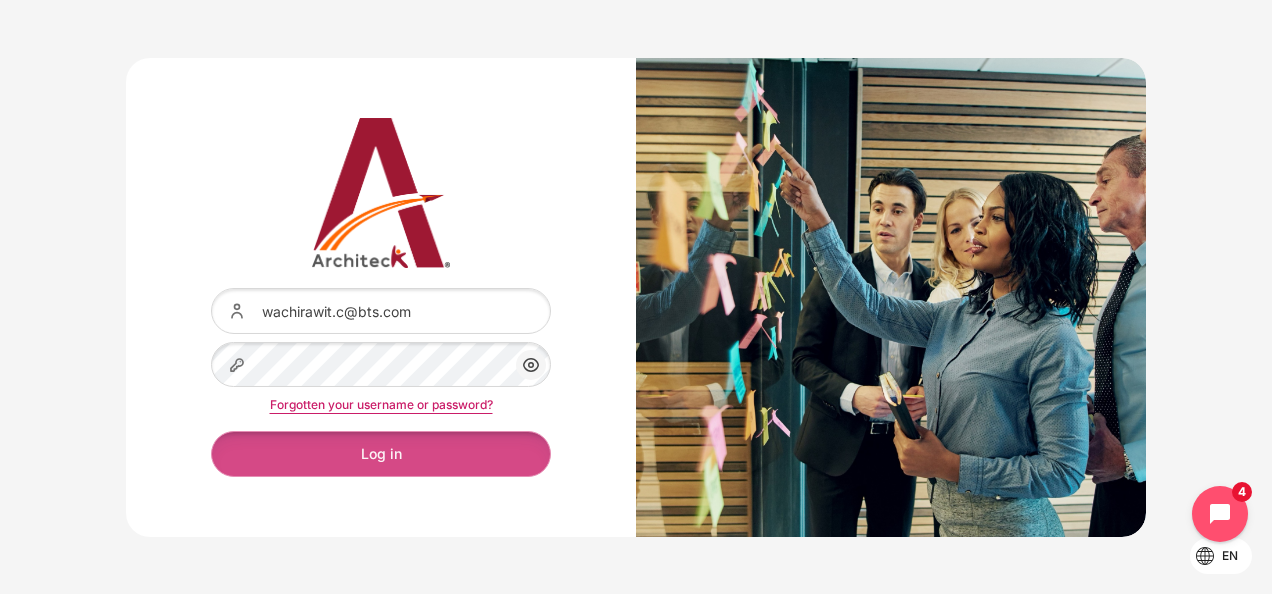 click on "Log in" at bounding box center [381, 453] 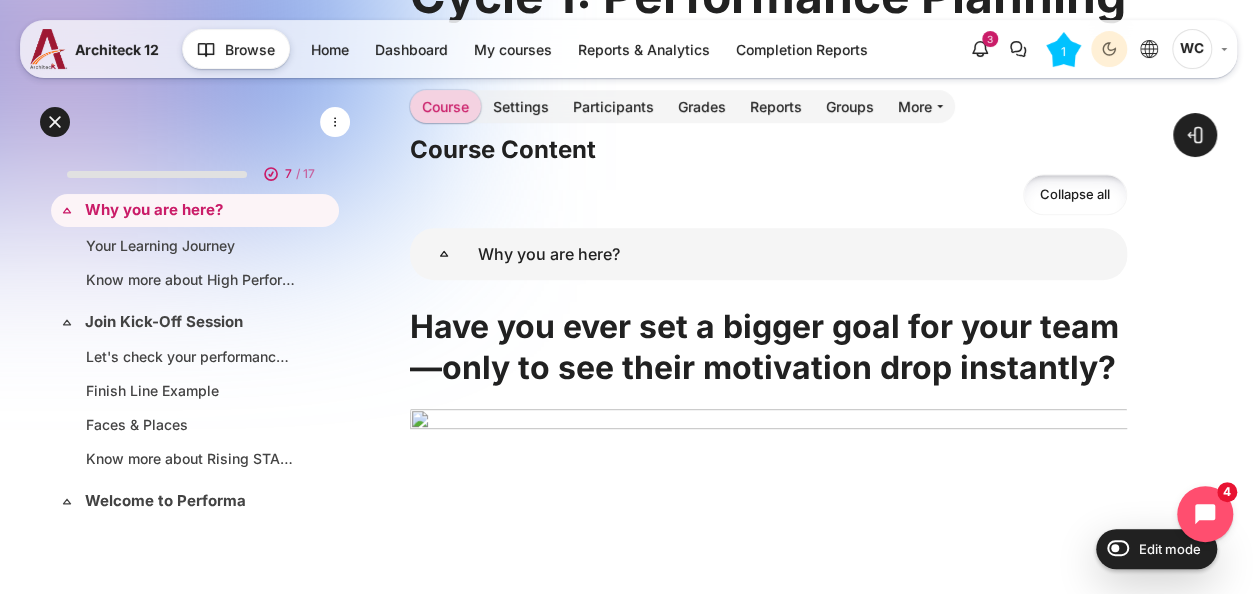 scroll, scrollTop: 334, scrollLeft: 0, axis: vertical 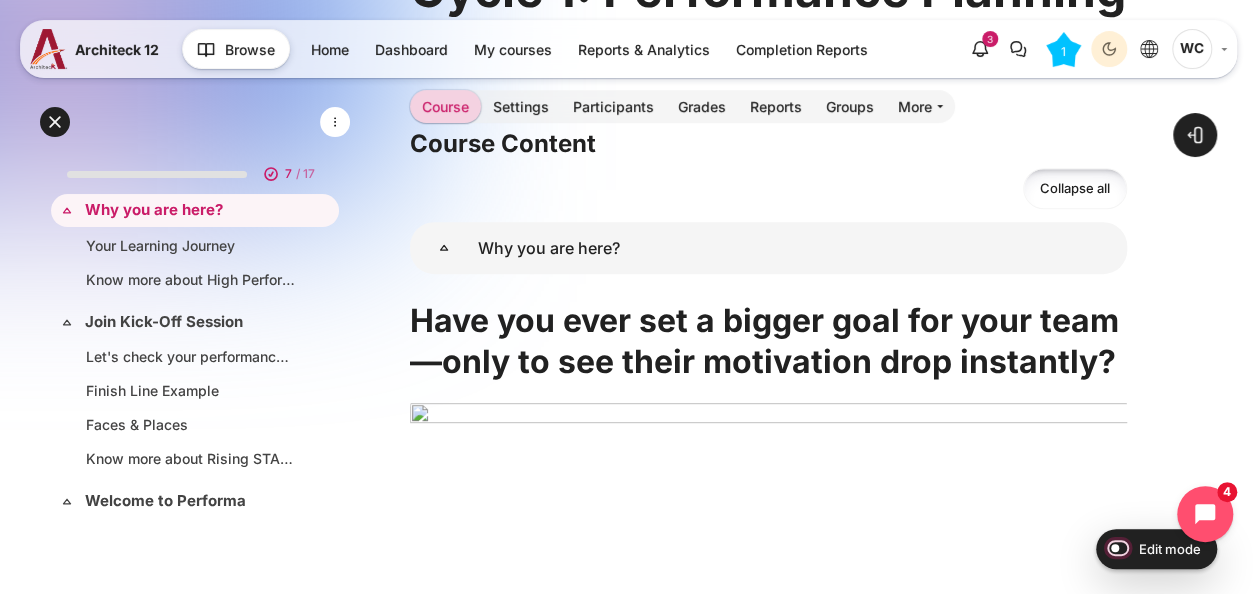 click on "Edit mode" at bounding box center [1113, 547] 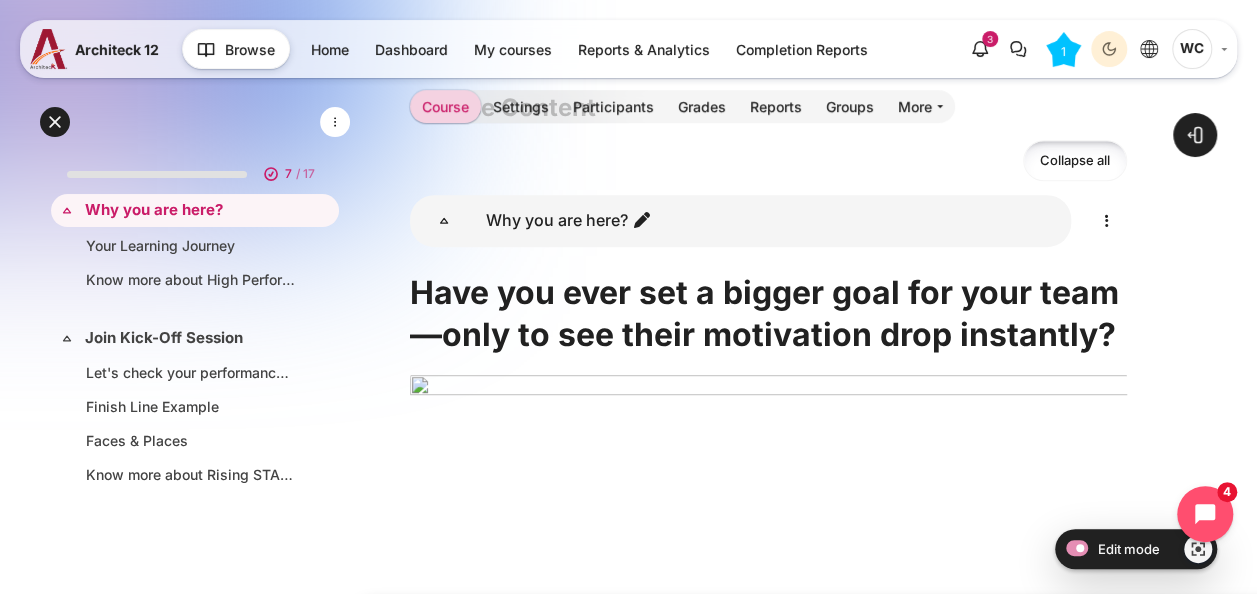 scroll, scrollTop: 448, scrollLeft: 0, axis: vertical 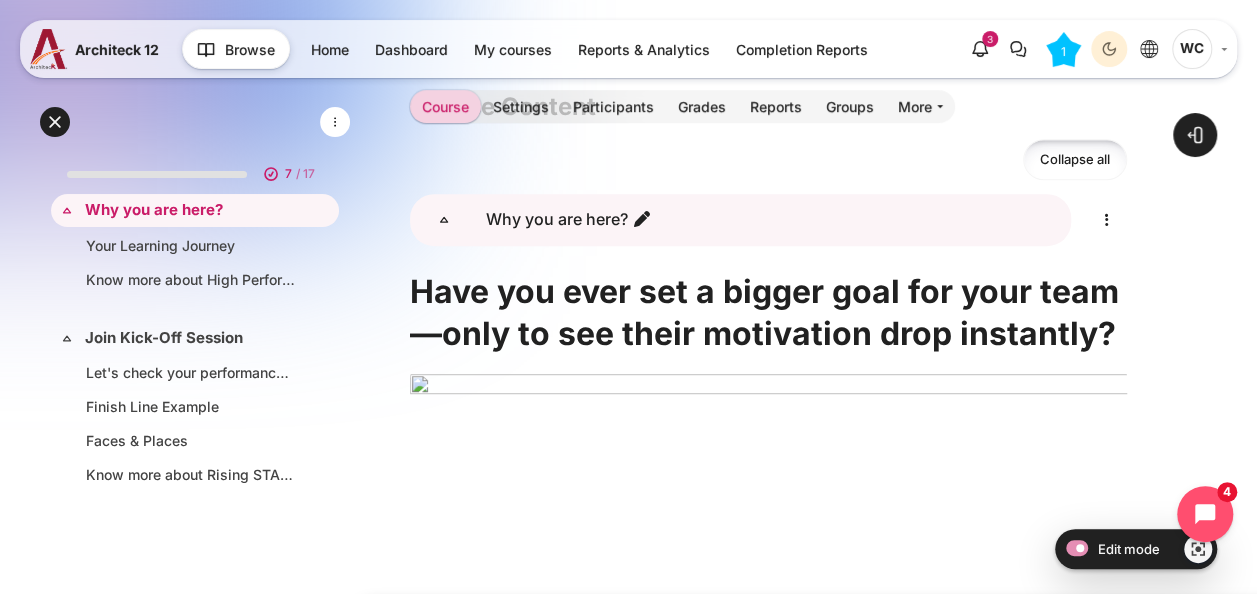 drag, startPoint x: 1114, startPoint y: 216, endPoint x: 946, endPoint y: 221, distance: 168.07439 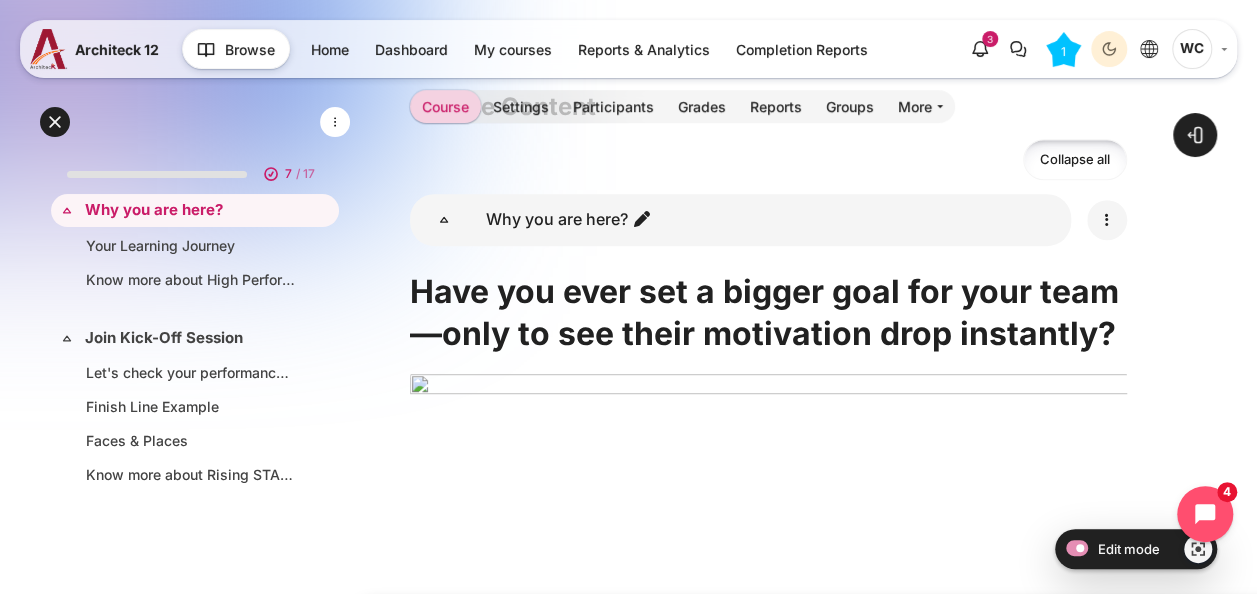 click at bounding box center [1107, 220] 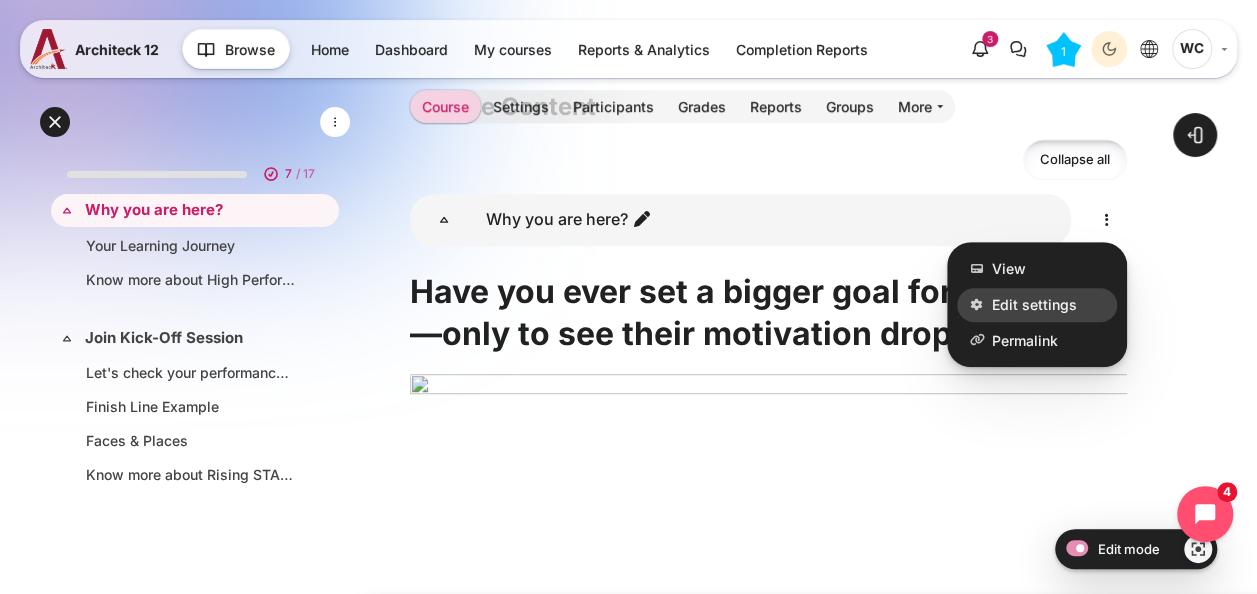 click on "Edit settings" at bounding box center [1034, 304] 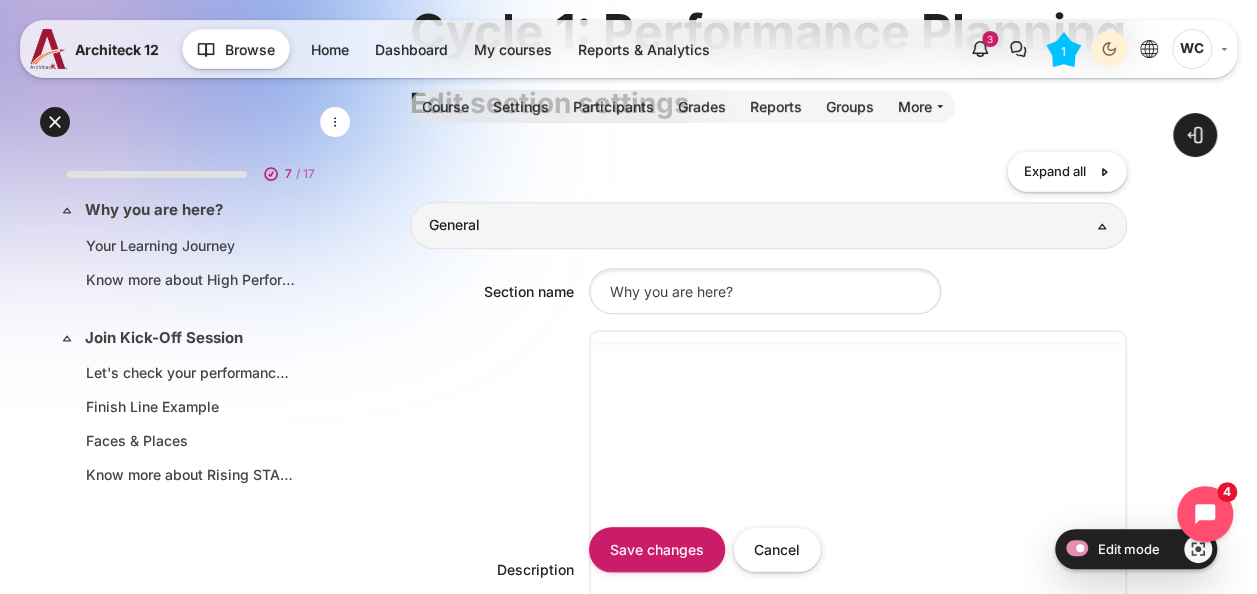 scroll, scrollTop: 0, scrollLeft: 0, axis: both 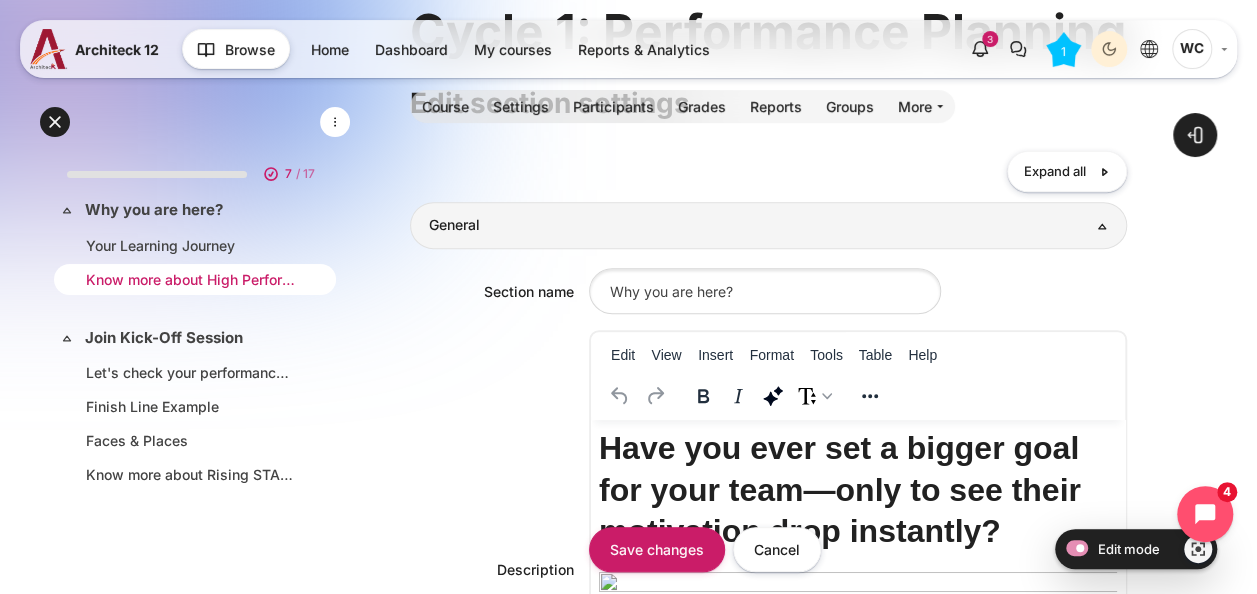 click on "Know more about High Performance Leadership Program" at bounding box center (191, 279) 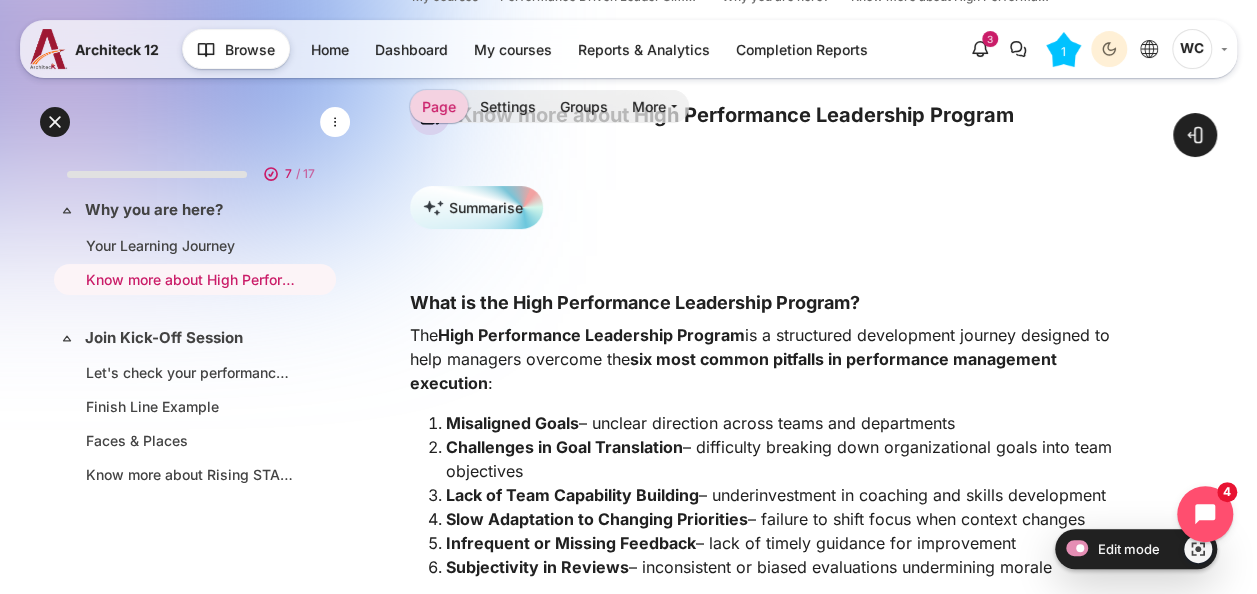 scroll, scrollTop: 114, scrollLeft: 0, axis: vertical 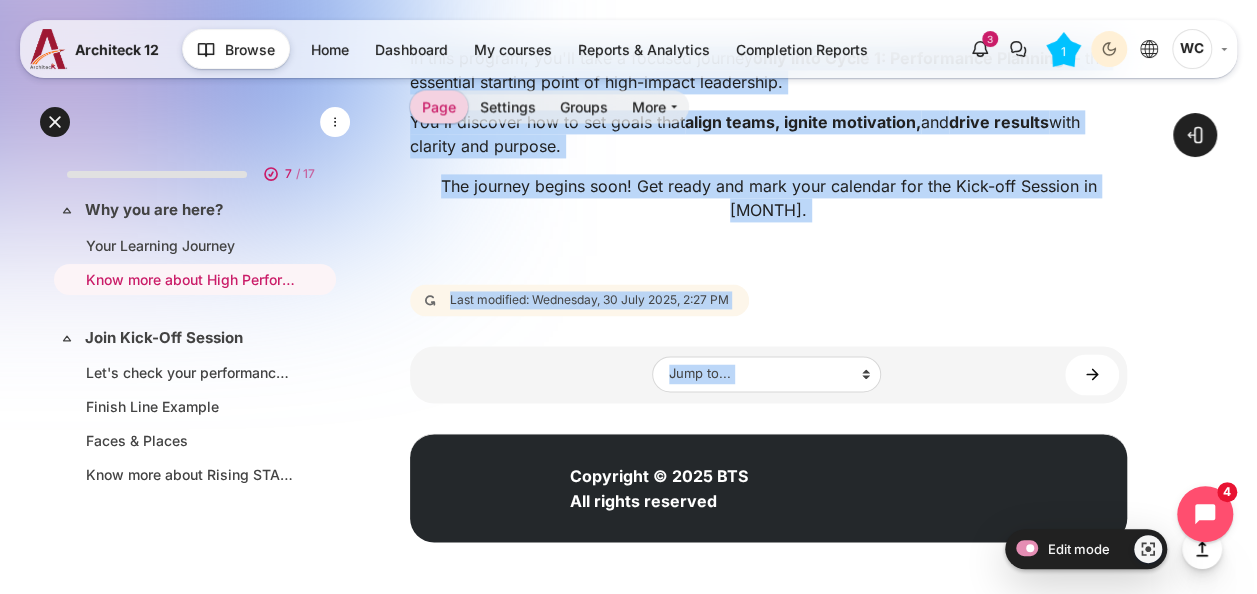 drag, startPoint x: 410, startPoint y: 303, endPoint x: 1038, endPoint y: 220, distance: 633.4611 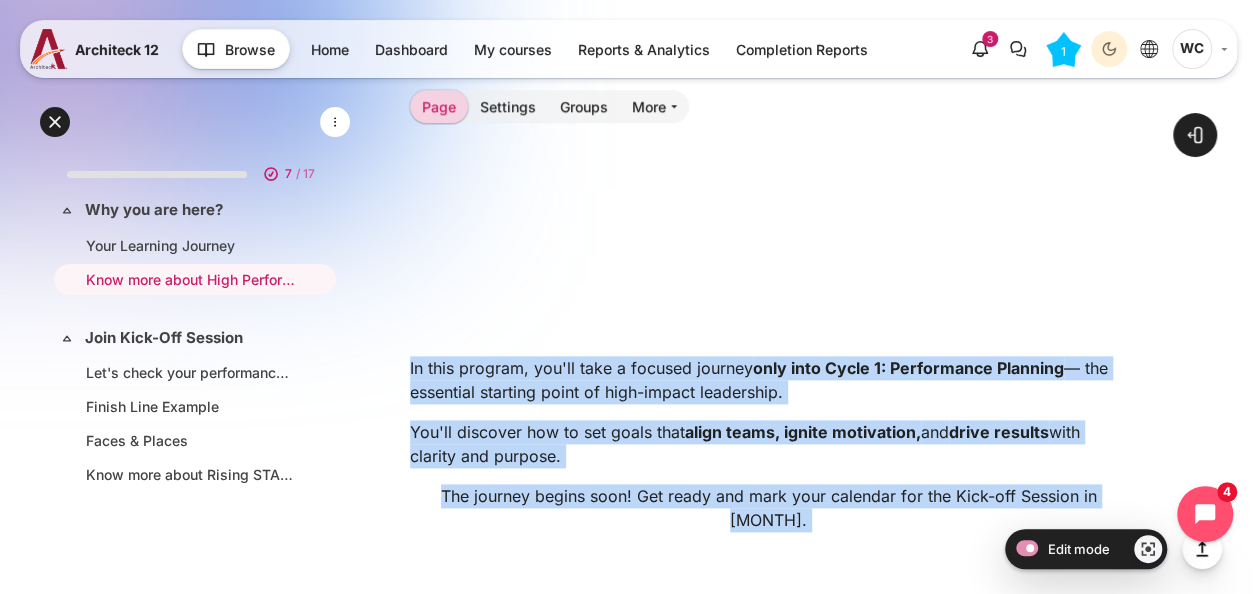 click at bounding box center (768, 139) 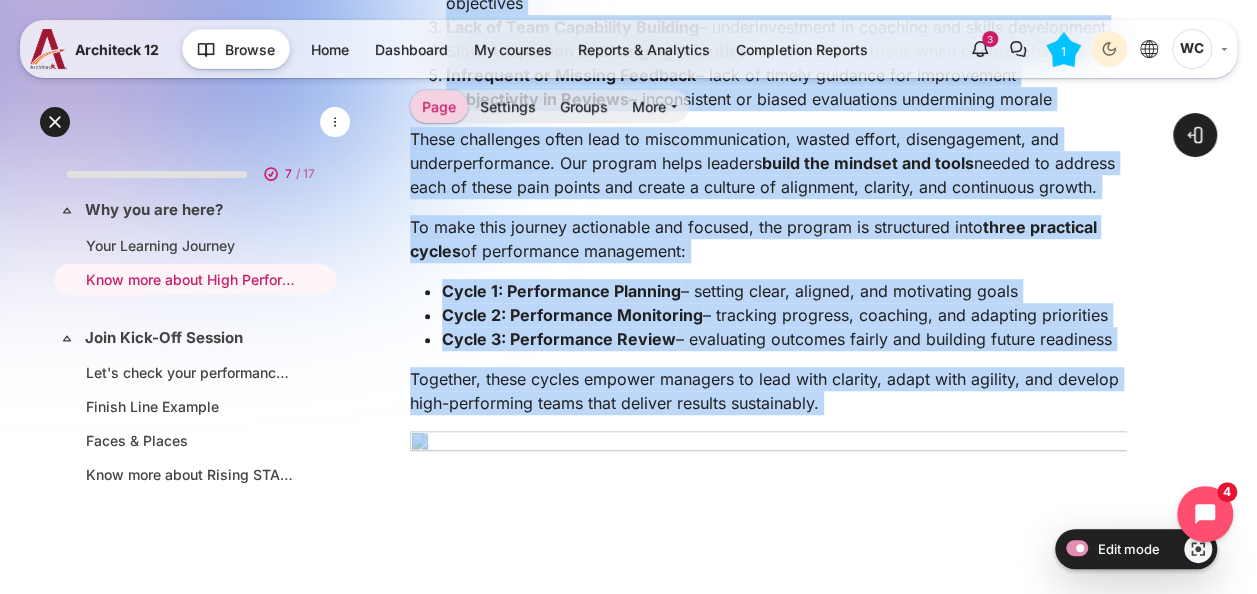 click on "What is the High Performance Leadership Program?
The  High Performance Leadership Program  is a structured development journey designed to help managers overcome the  six most common pitfalls in performance management execution :
Misaligned Goals  – unclear direction across teams and departments
Challenges in Goal Translation  – difficulty breaking down organizational goals into team objectives
Lack of Team Capability Building  – underinvestment in coaching and skills development
Slow Adaptation to Changing Priorities  – failure to shift focus when context changes
Infrequent or Missing Feedback  – lack of timely guidance for improvement
Subjectivity in Reviews  – inconsistent or biased evaluations undermining morale
These challenges often lead to miscommunication, wasted effort, disengagement, and underperformance. Our program helps leaders  build the mindset and tools
To make this journey actionable and focused, the program is structured into" at bounding box center [768, 431] 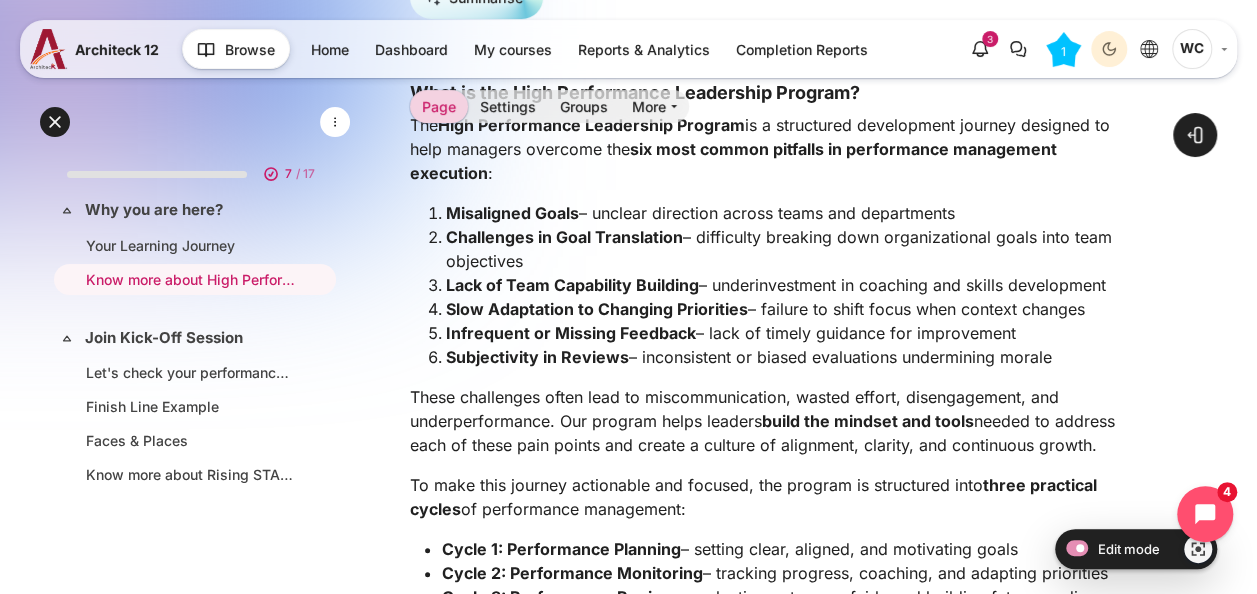 scroll, scrollTop: 276, scrollLeft: 0, axis: vertical 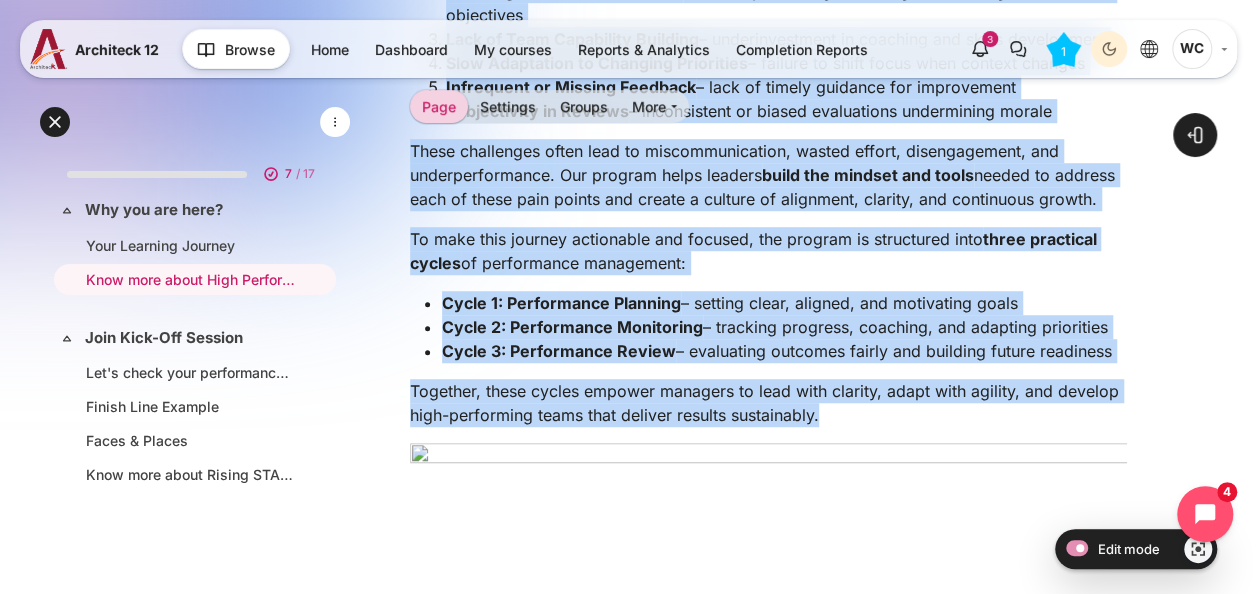 drag, startPoint x: 417, startPoint y: 136, endPoint x: 814, endPoint y: 430, distance: 494.0091 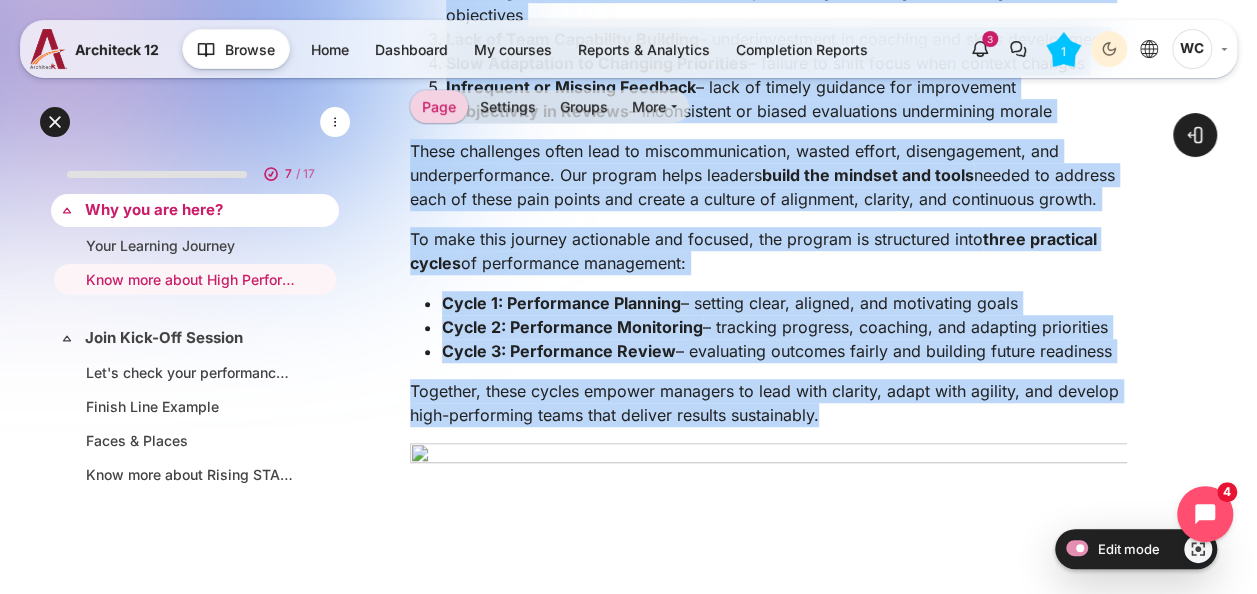 click on "Why you are here?" at bounding box center [193, 210] 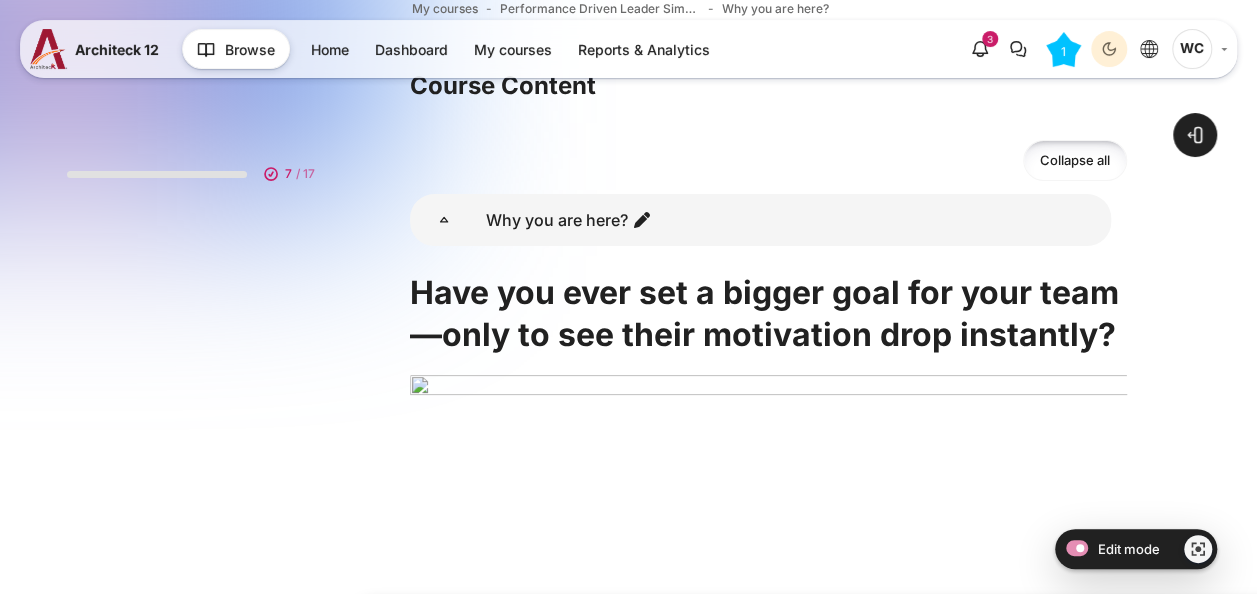 scroll, scrollTop: 110, scrollLeft: 0, axis: vertical 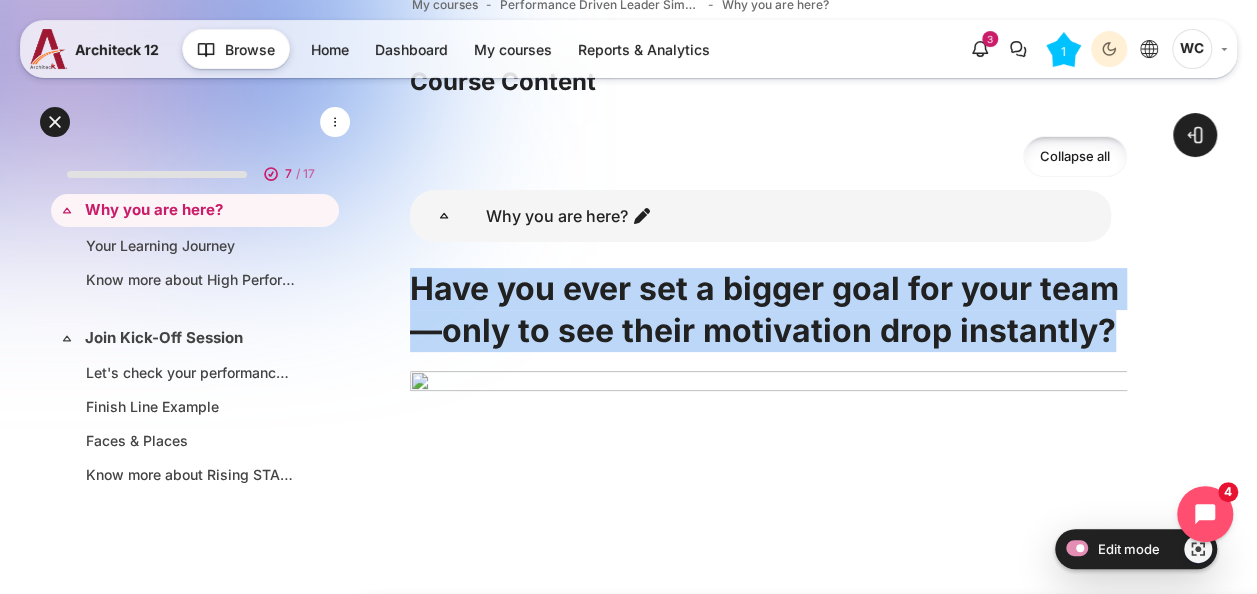 drag, startPoint x: 399, startPoint y: 294, endPoint x: 1136, endPoint y: 364, distance: 740.31683 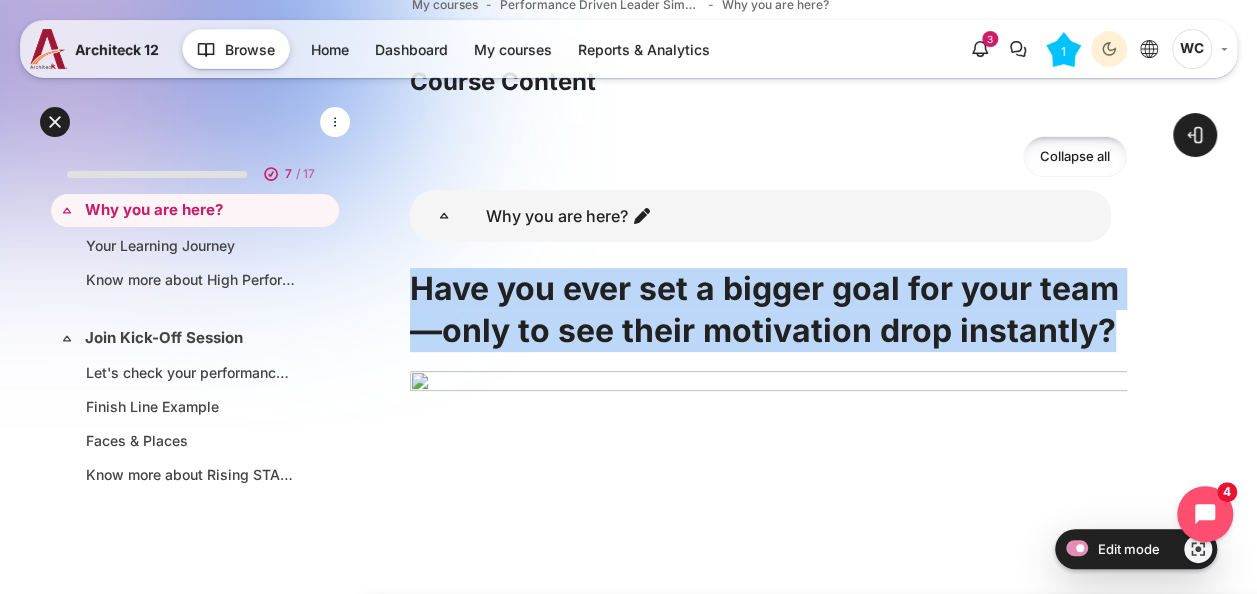 click on "Have you ever set a bigger goal for your team—only to see their motivation drop instantly?" at bounding box center [768, 309] 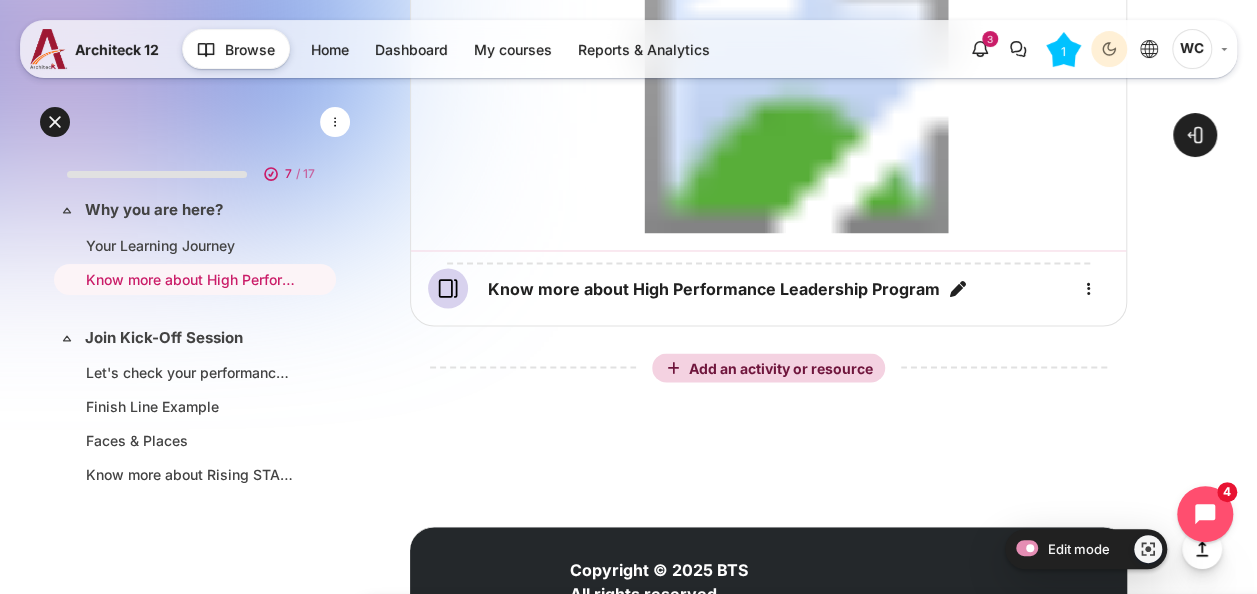 scroll, scrollTop: 1582, scrollLeft: 0, axis: vertical 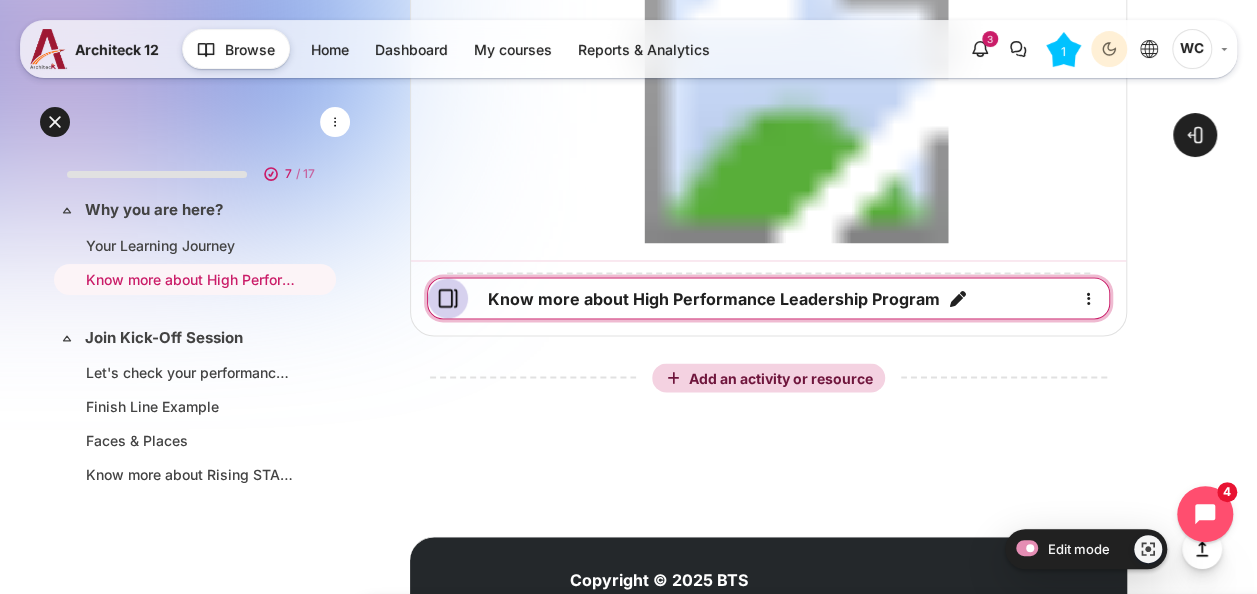 click at bounding box center [958, 298] 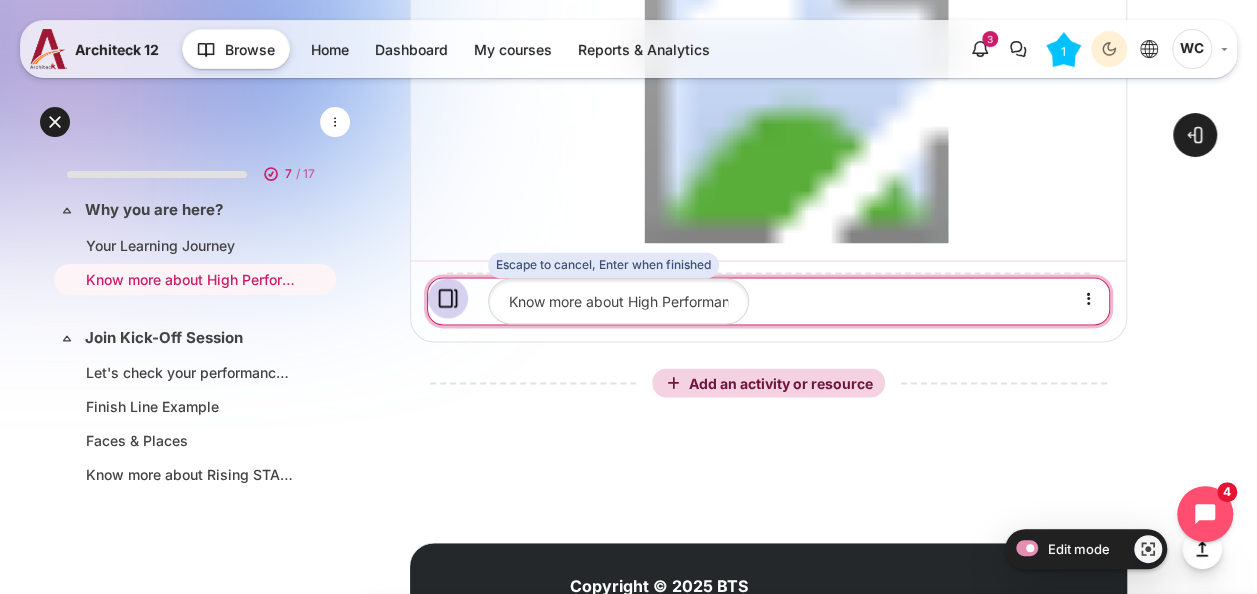 click on "Know more about High Performance Leadership Program" at bounding box center [618, 300] 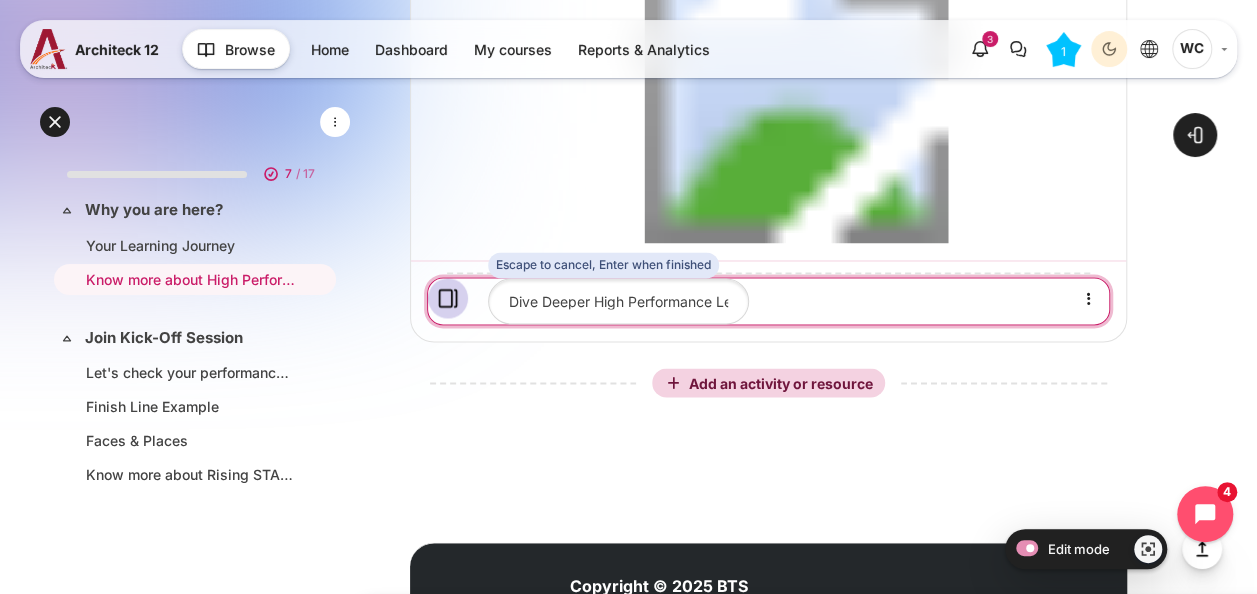 type on "Dive Deeper: High Performance Leadership Program" 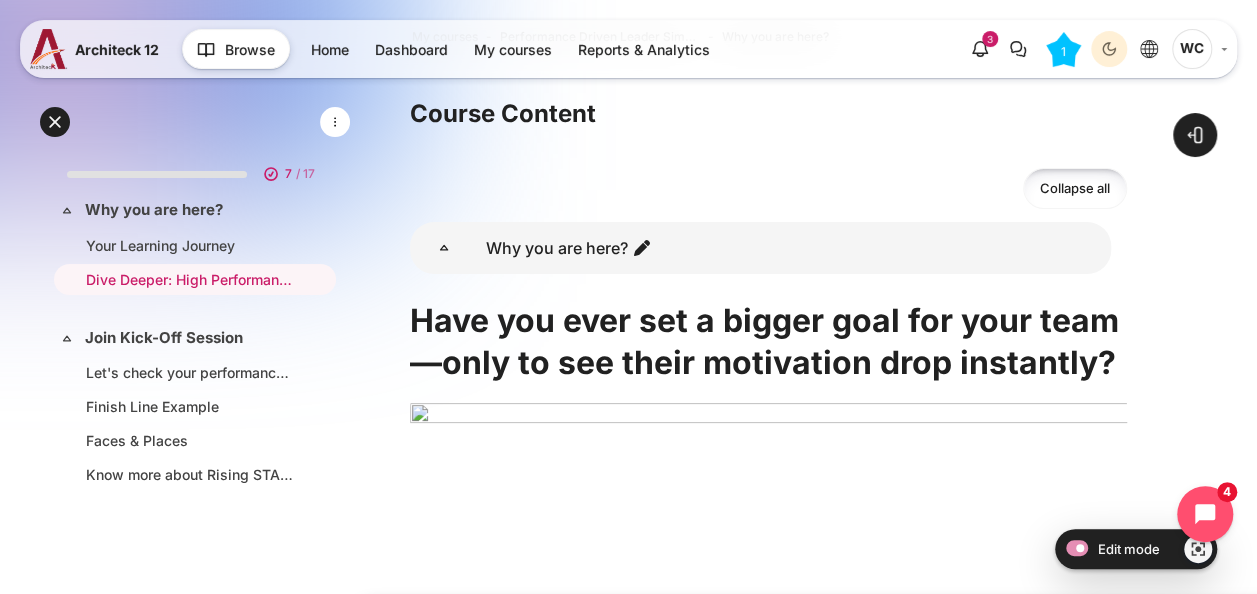 scroll, scrollTop: 0, scrollLeft: 0, axis: both 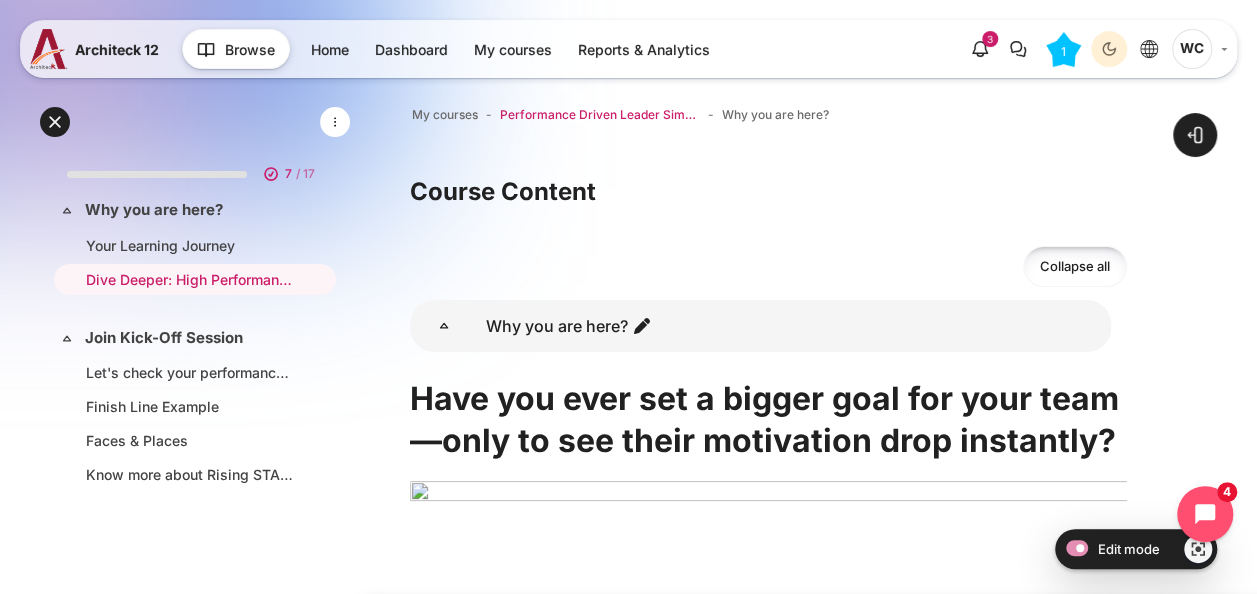 click on "Performance Driven Leader Simulation_1" at bounding box center [600, 115] 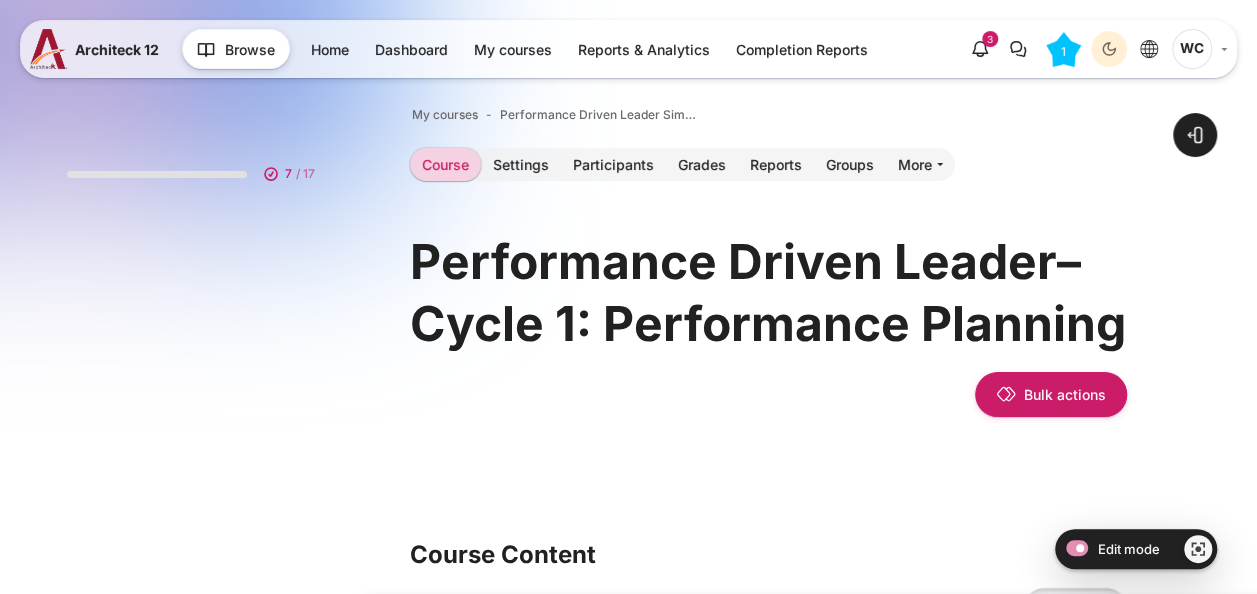 scroll, scrollTop: 258, scrollLeft: 0, axis: vertical 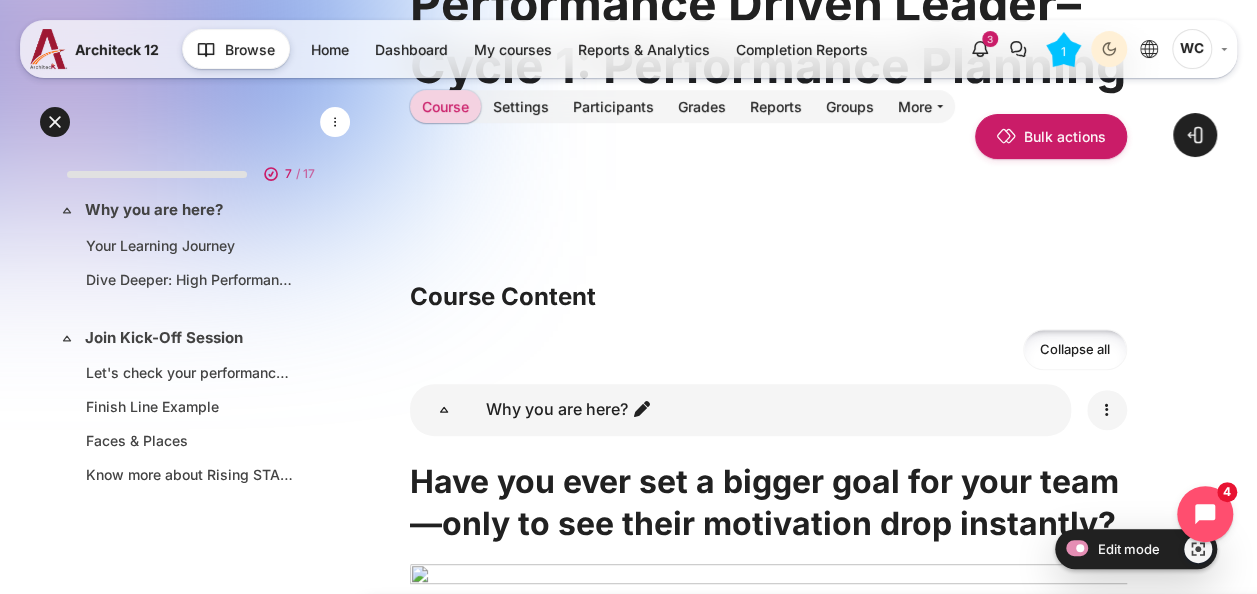 click at bounding box center (1107, 410) 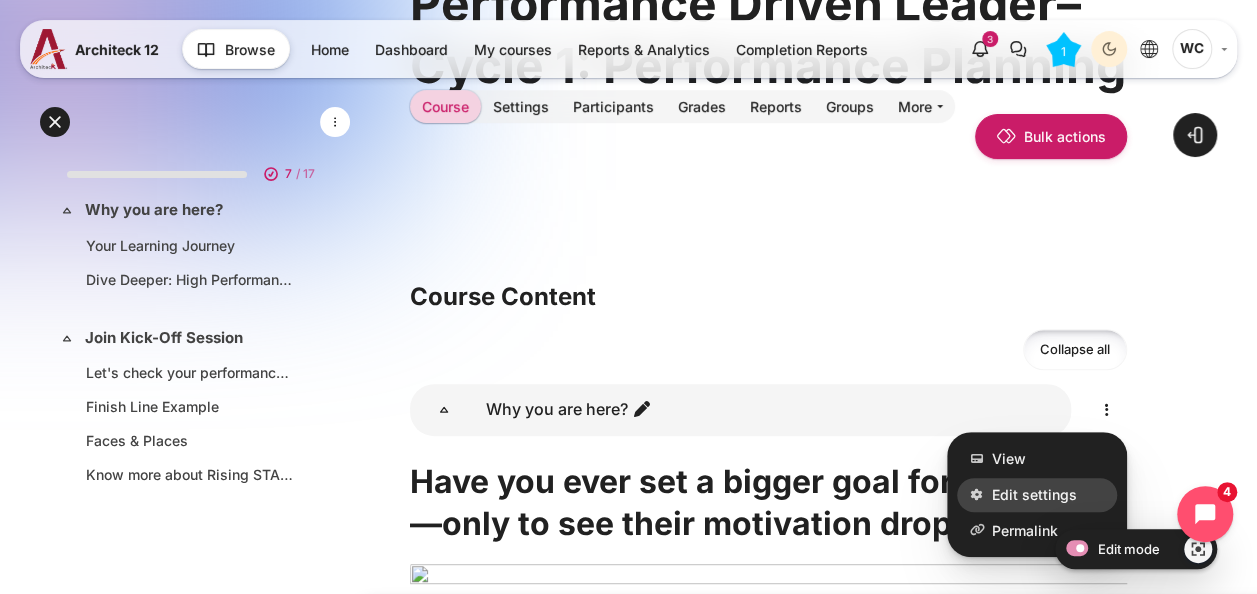 click on "Edit settings" at bounding box center [1034, 494] 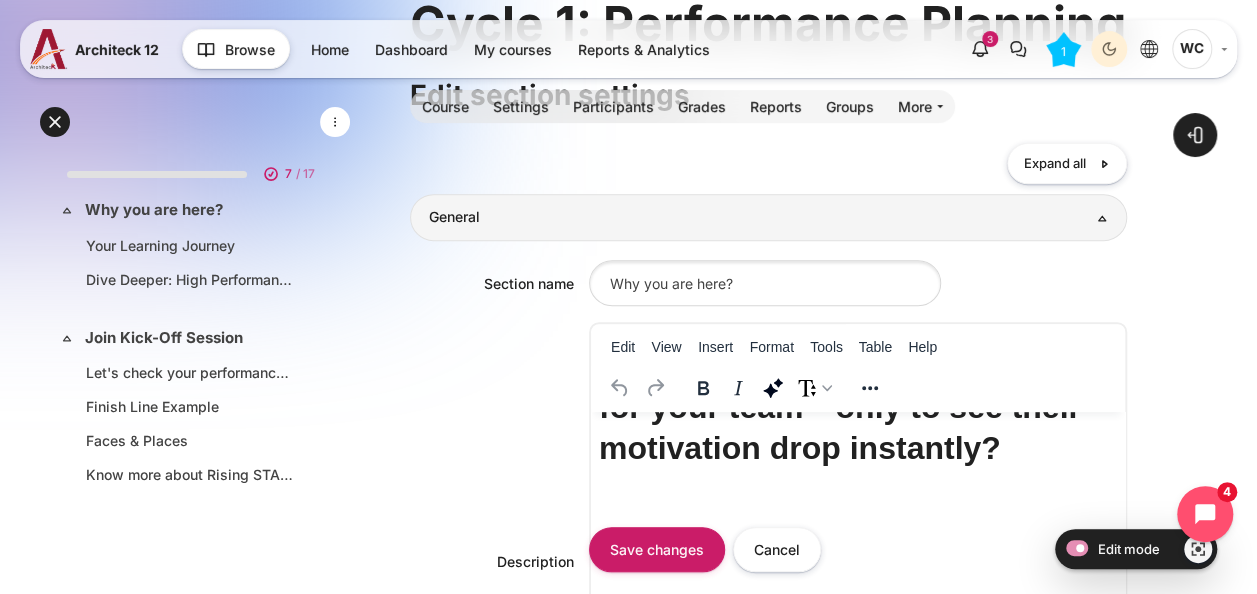 scroll, scrollTop: 82, scrollLeft: 0, axis: vertical 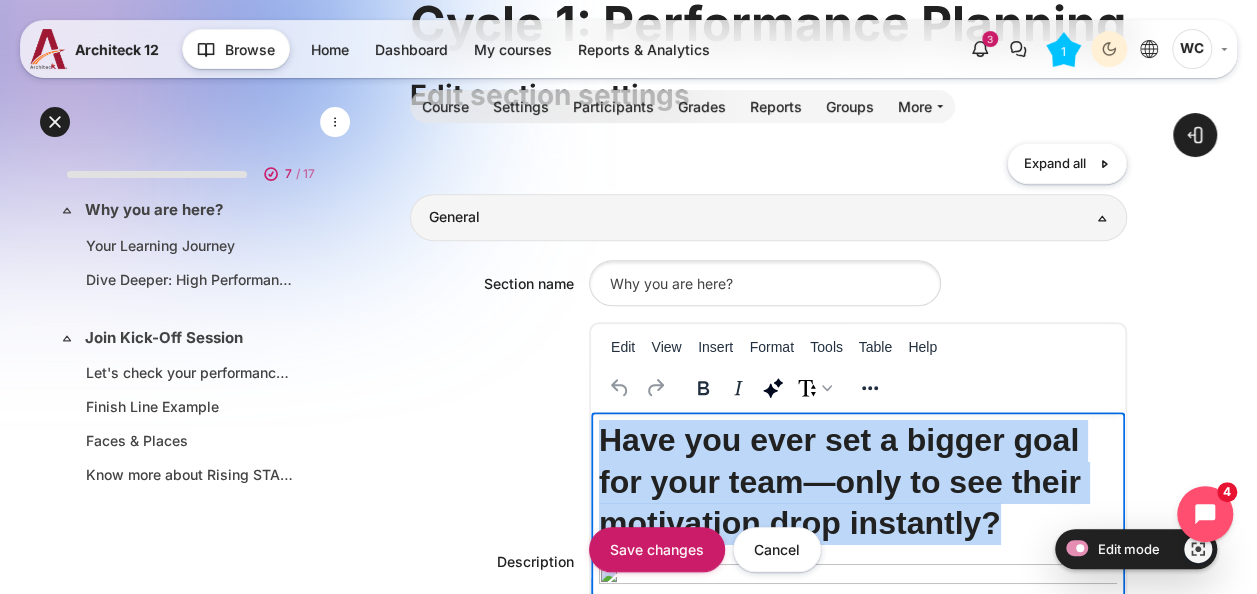 drag, startPoint x: 995, startPoint y: 449, endPoint x: 484, endPoint y: 367, distance: 517.5374 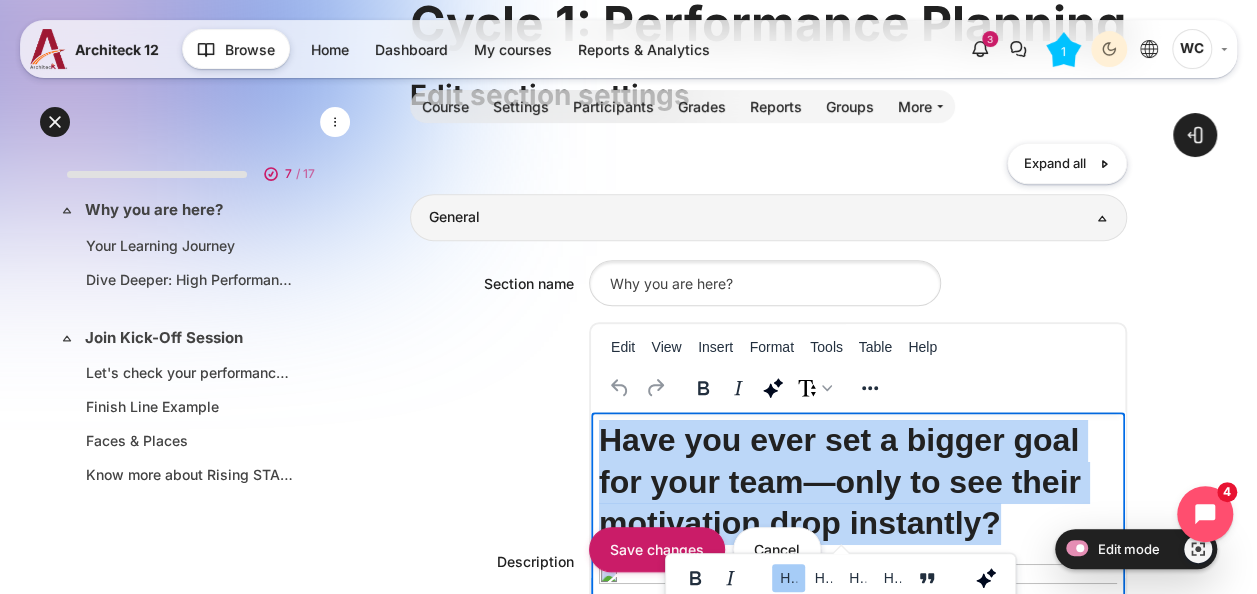 paste 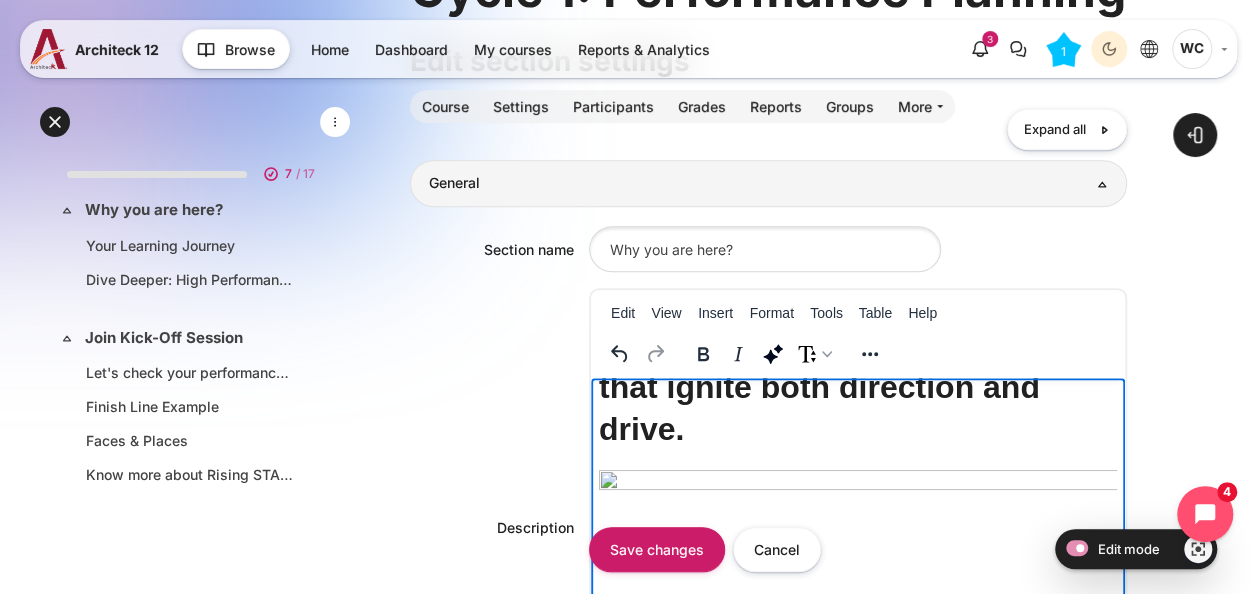scroll, scrollTop: 188, scrollLeft: 0, axis: vertical 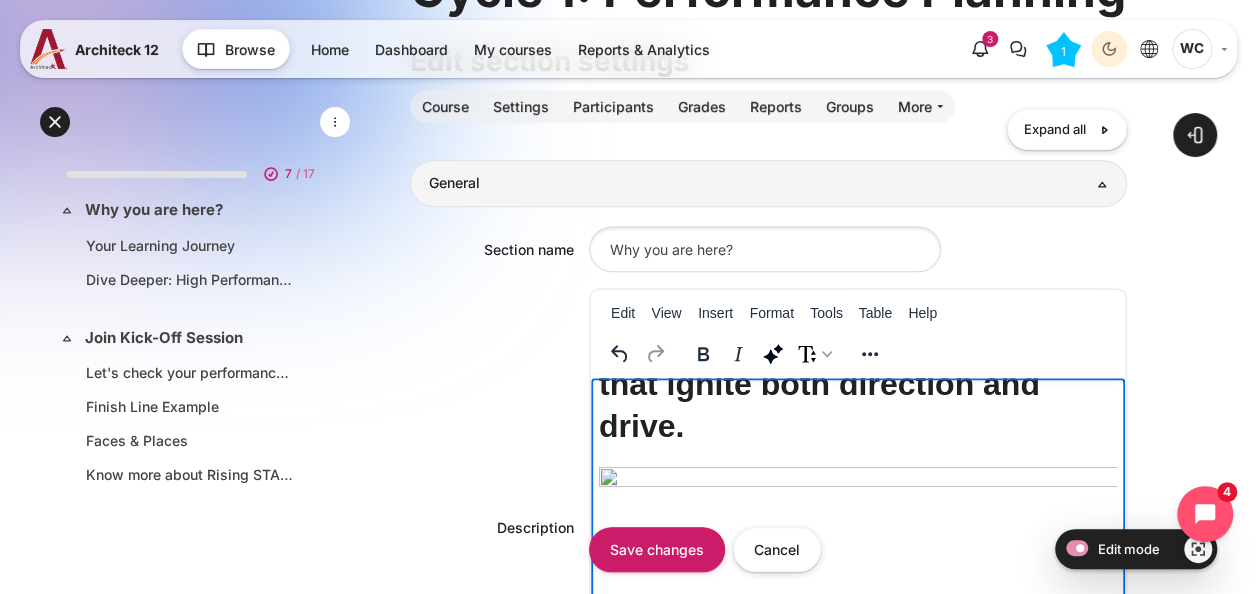 click at bounding box center (858, 584) 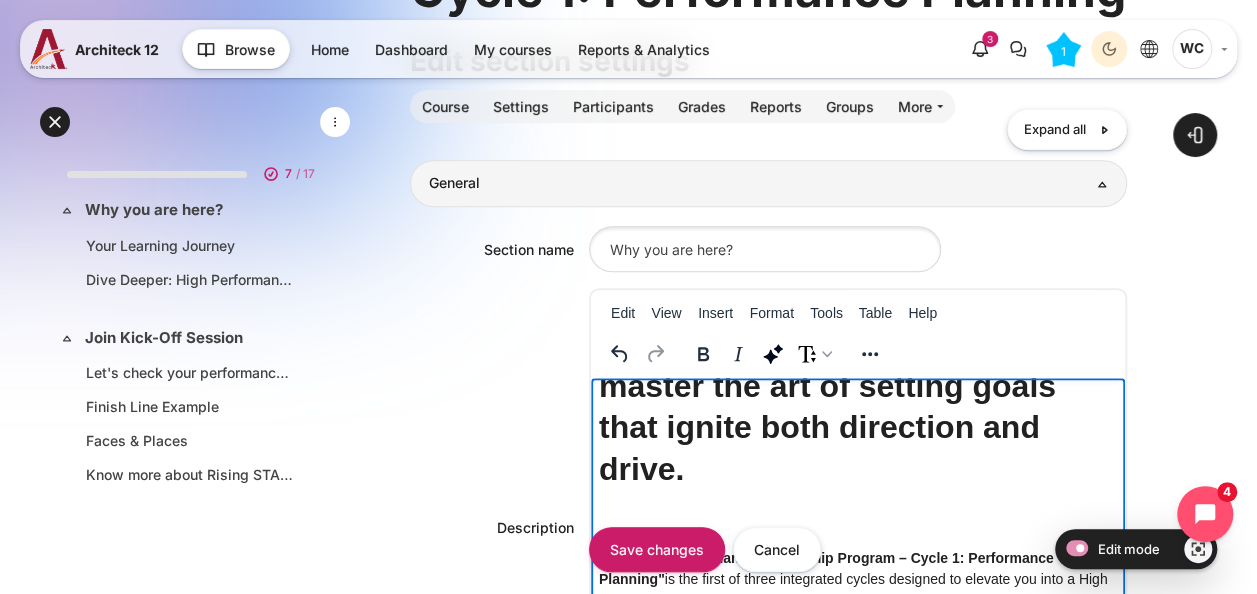 scroll, scrollTop: 14, scrollLeft: 0, axis: vertical 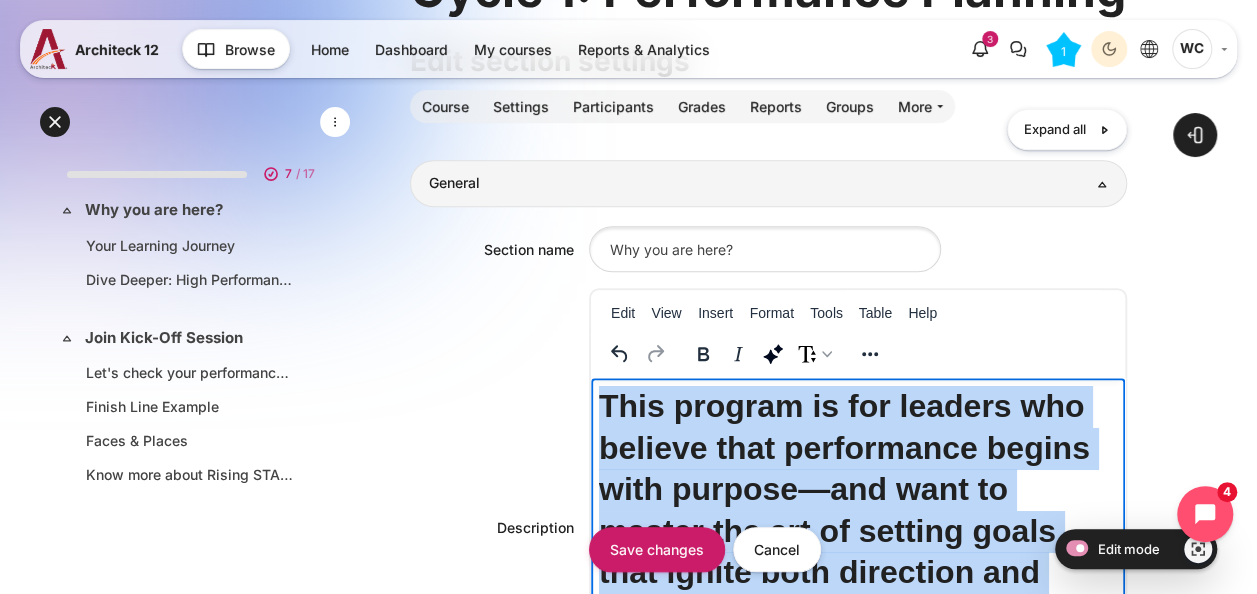 drag, startPoint x: 706, startPoint y: 466, endPoint x: 556, endPoint y: 321, distance: 208.62646 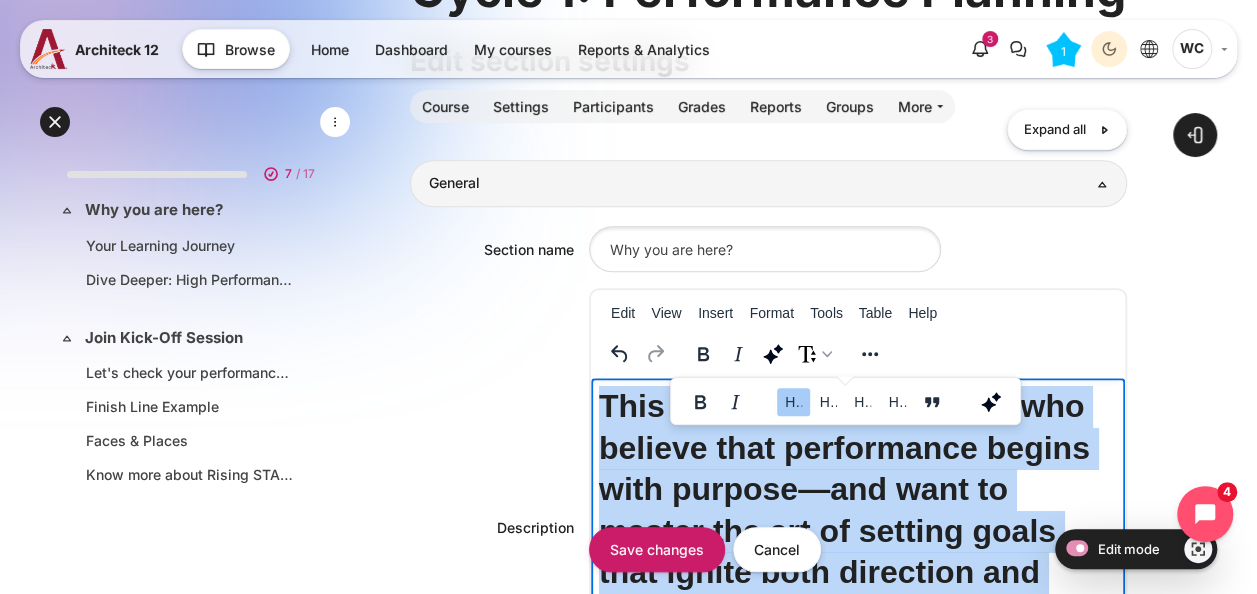 scroll, scrollTop: 0, scrollLeft: 0, axis: both 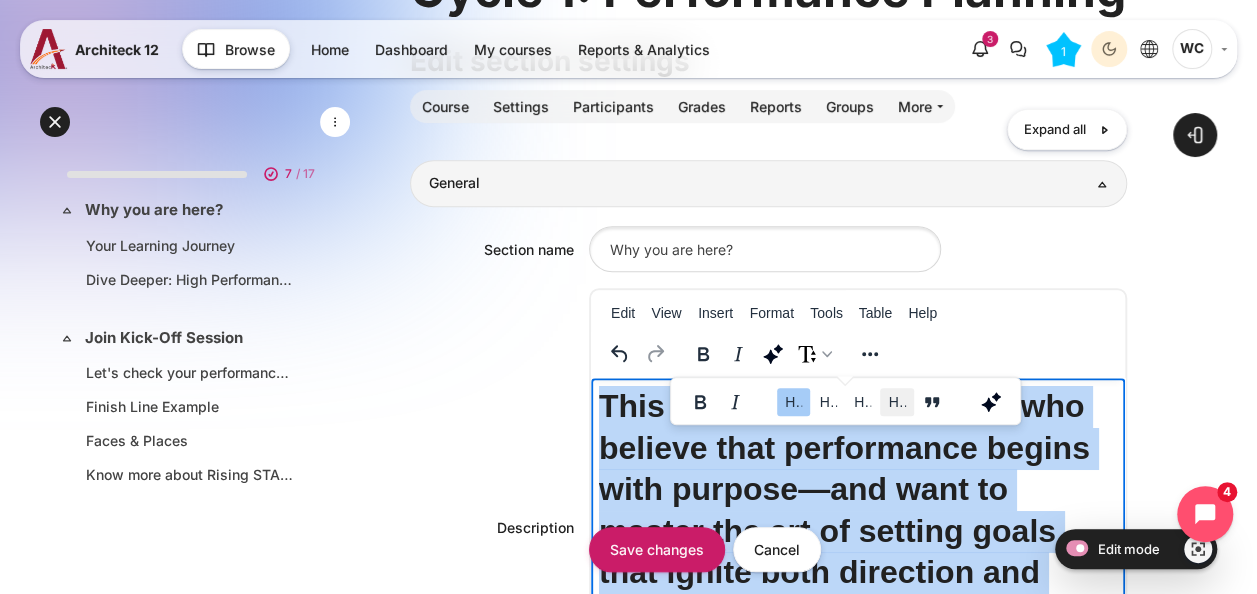 click on "H6" at bounding box center [896, 402] 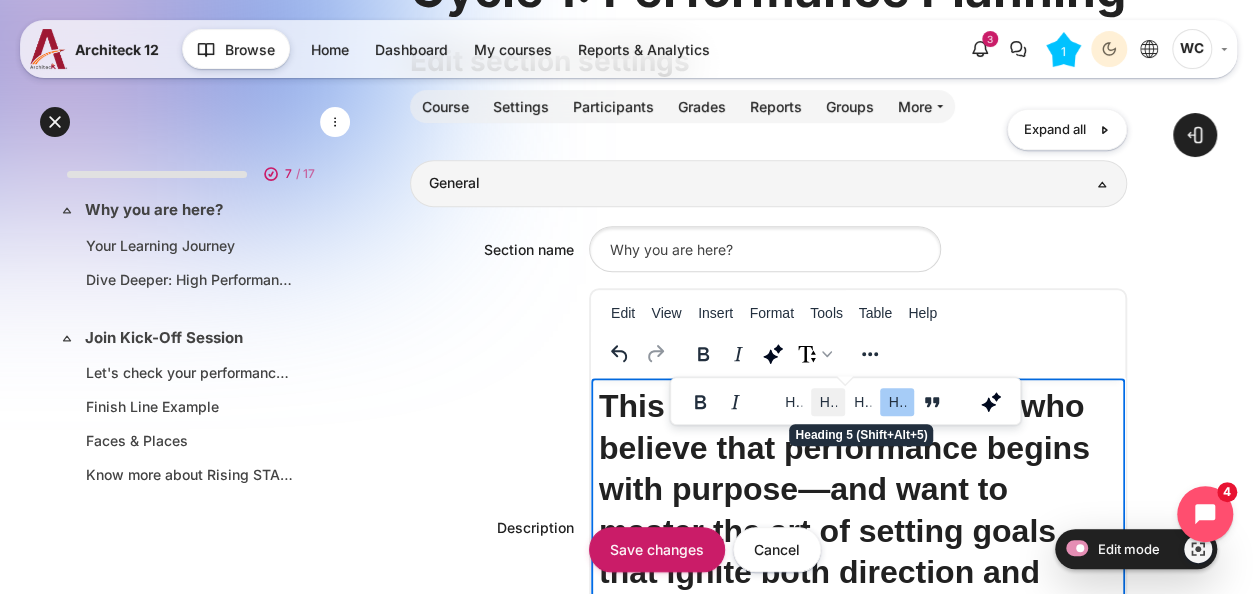 click on "H4" at bounding box center [827, 402] 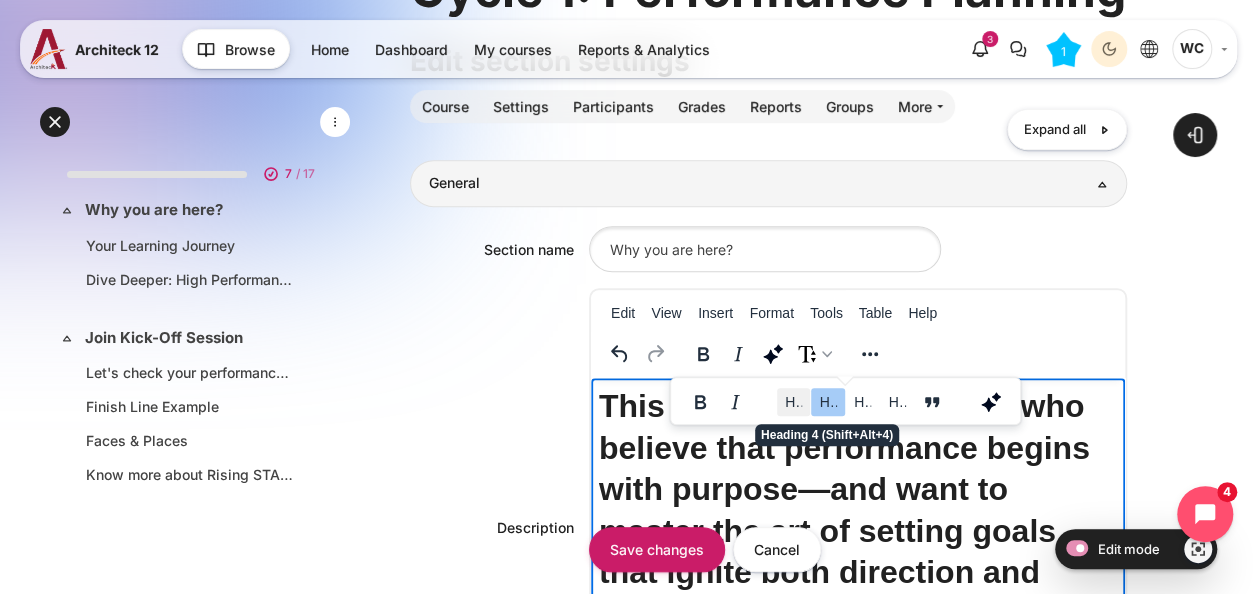 click on "H3" at bounding box center (793, 402) 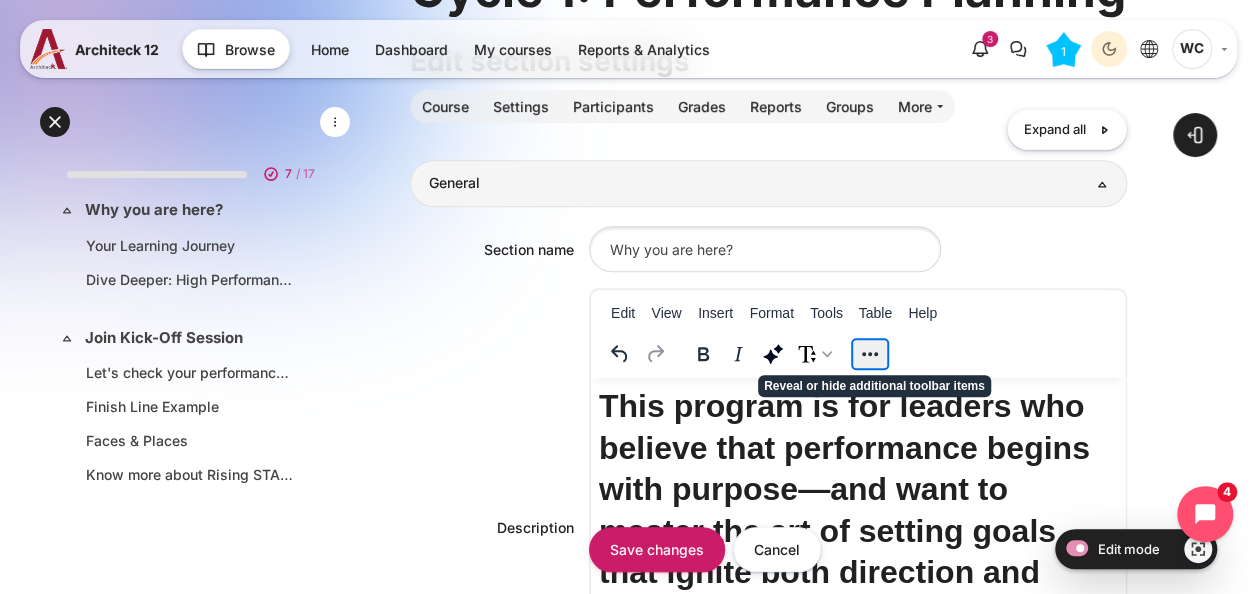 click at bounding box center (870, 354) 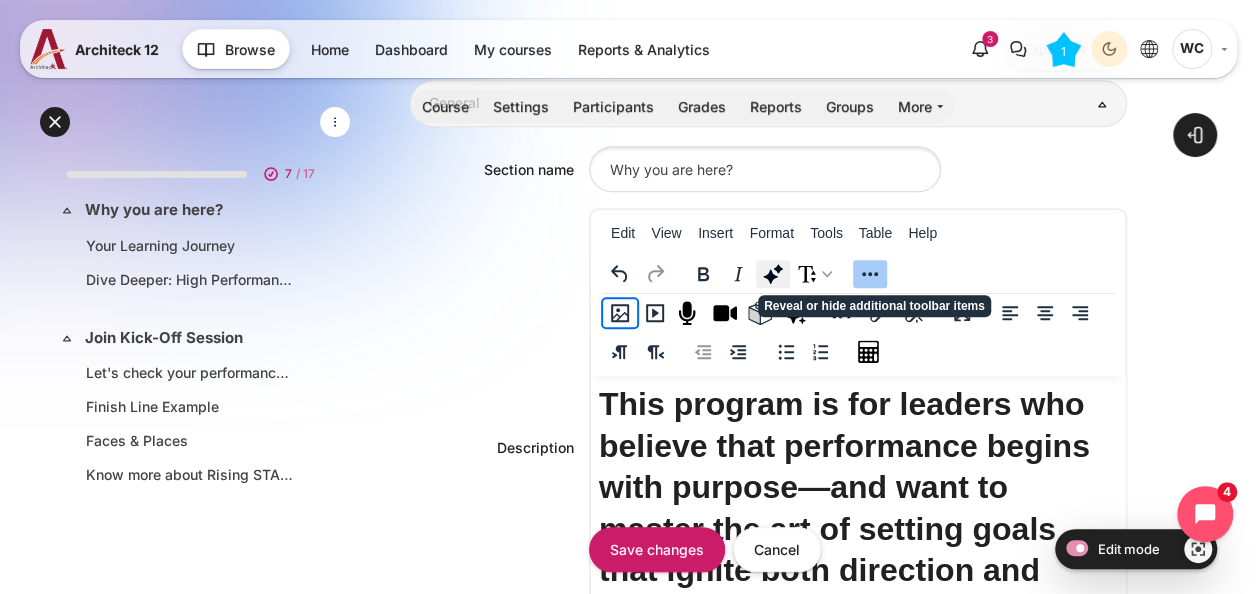 scroll, scrollTop: 414, scrollLeft: 0, axis: vertical 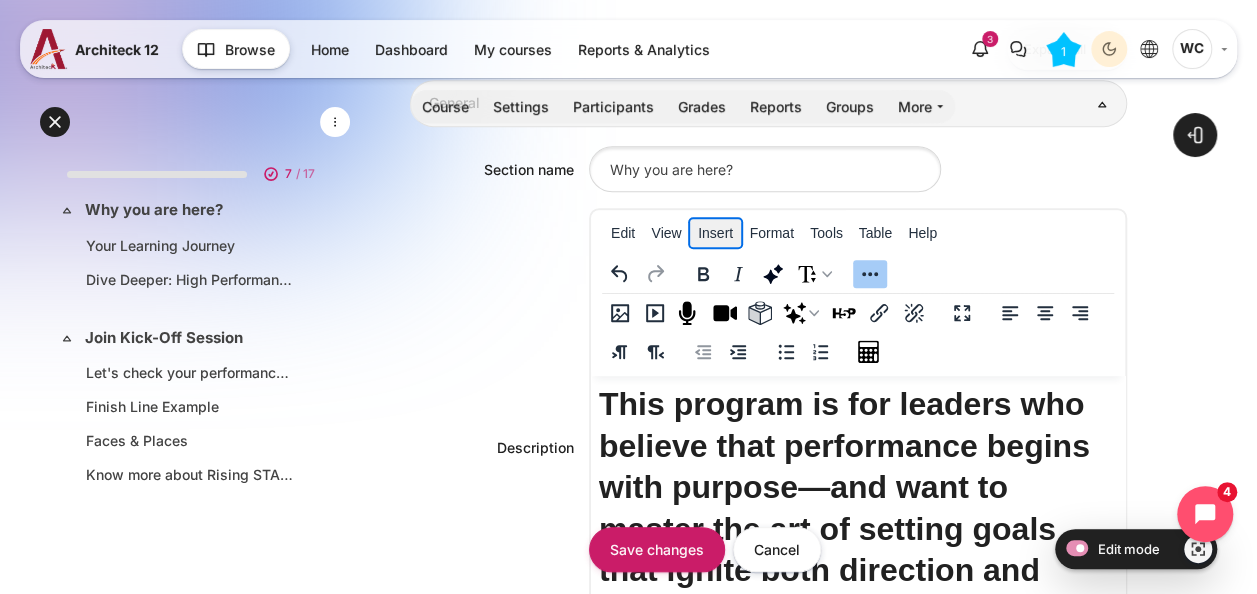click on "Insert" at bounding box center (715, 233) 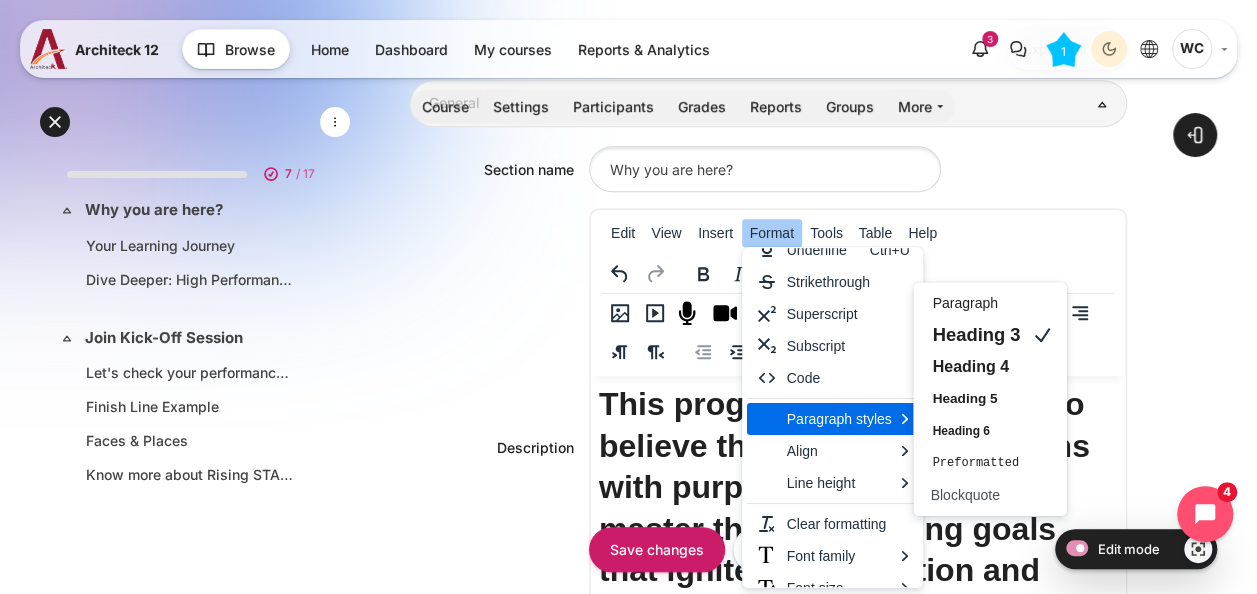 scroll, scrollTop: 102, scrollLeft: 0, axis: vertical 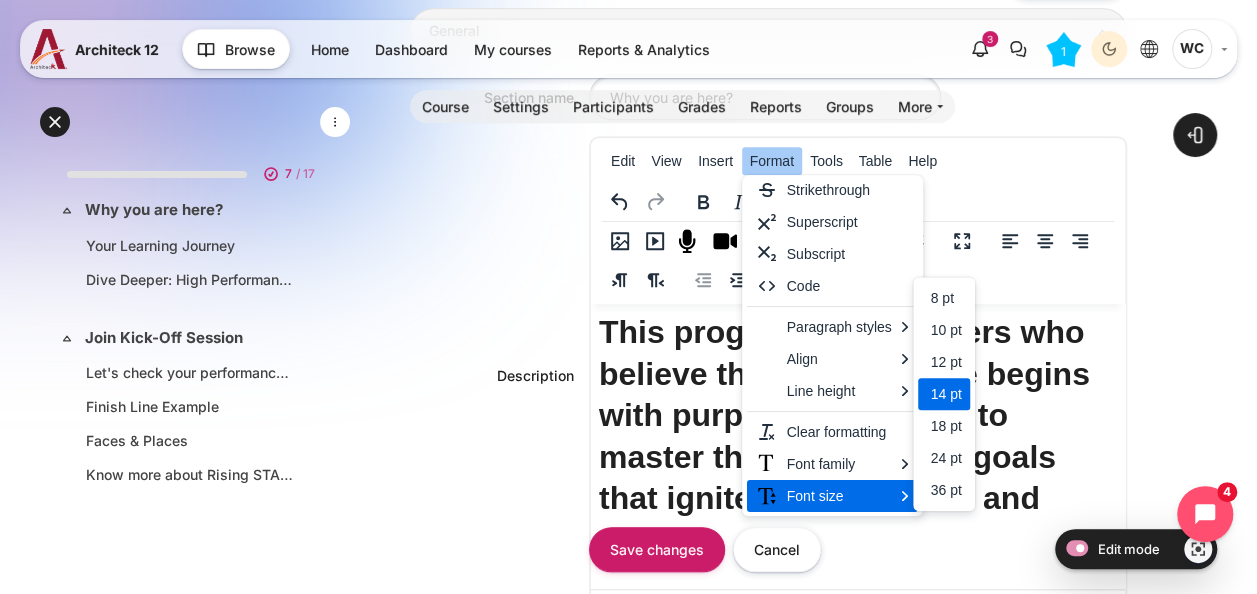 click on "14 pt" at bounding box center [943, 394] 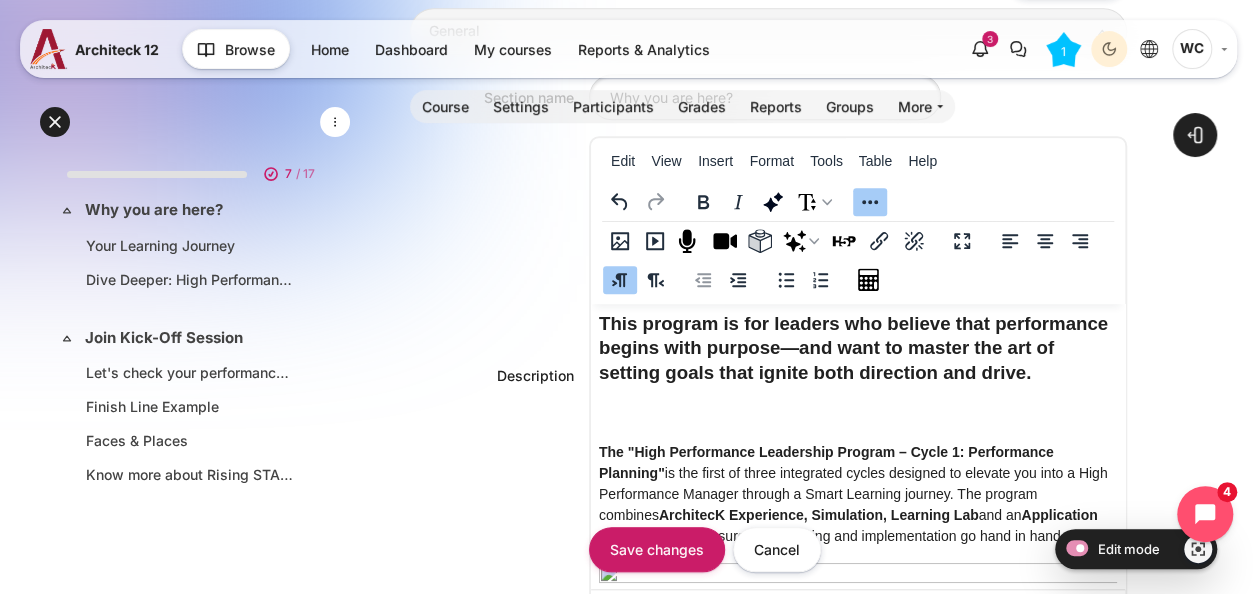 click on "This program is for leaders who believe that performance begins with purpose—and want to master the art of setting goals that ignite both direction and drive." at bounding box center (858, 347) 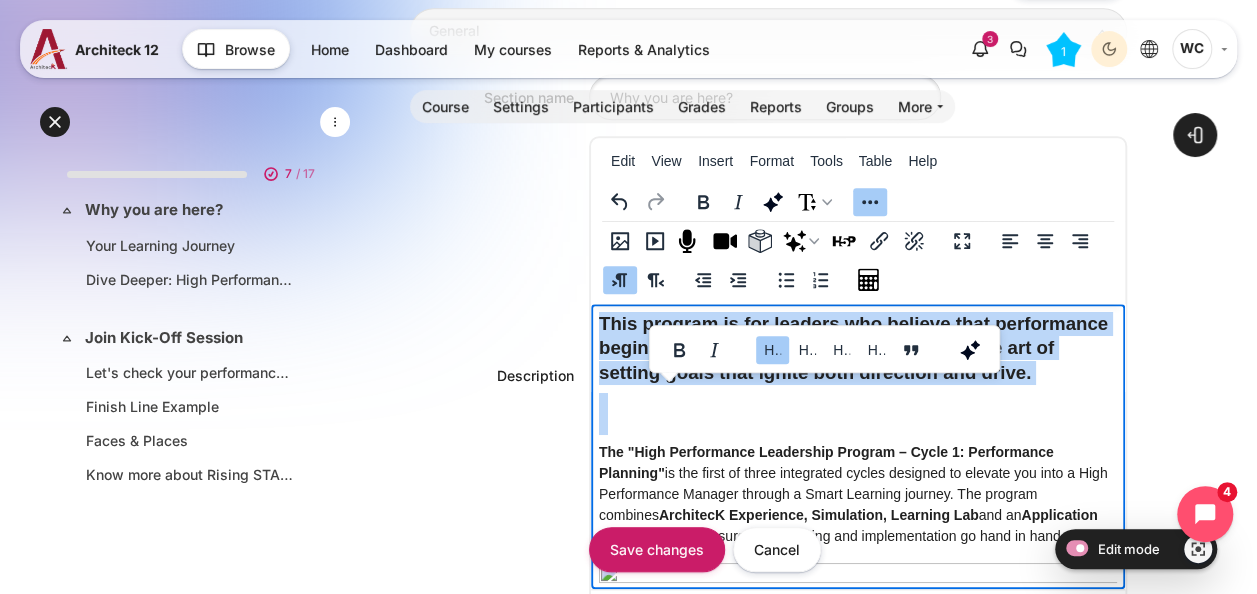 drag, startPoint x: 665, startPoint y: 416, endPoint x: 592, endPoint y: 321, distance: 119.80818 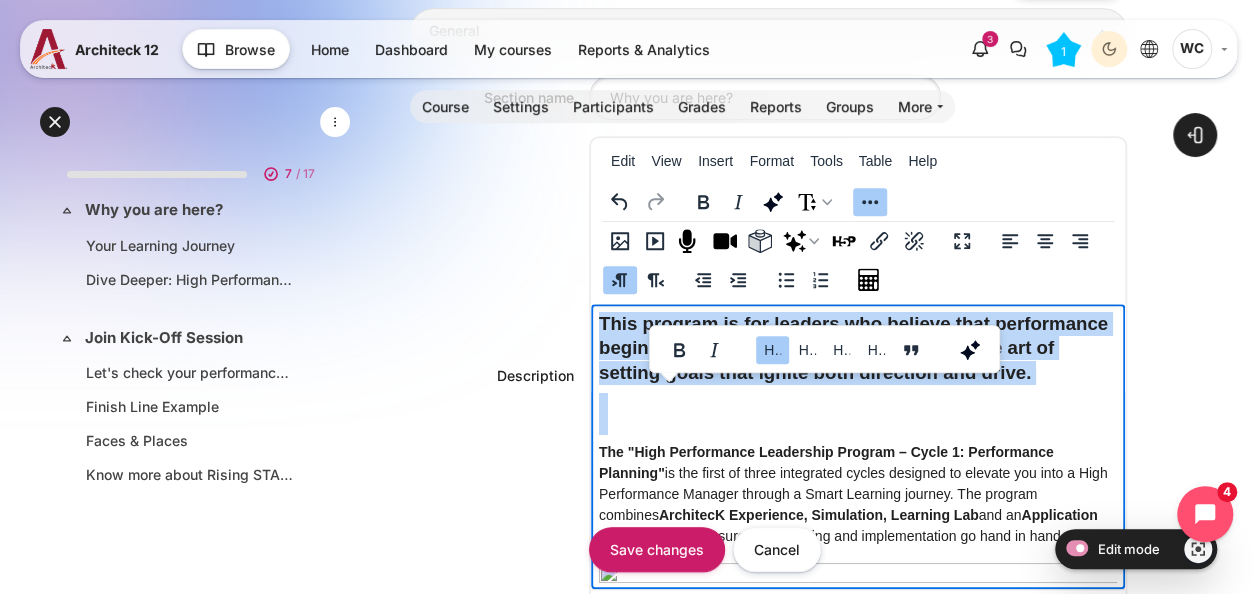 click on "This program is for leaders who believe that performance begins with purpose—and want to master the art of setting goals that ignite both direction and drive. The "High Performance Leadership Program – Cycle 1: Performance Planning"  is the first of three integrated cycles designed to elevate you into a High Performance Manager through a Smart Learning journey. The program combines  ArchitecK Experience, Simulation, Learning Lab  and an  Application Tracking App  to ensure both learning and implementation go hand in hand. This first cycle is designed to: Empower managers to drive effective performance planning Guide motivated and meaningful goal setting Equip leaders to lead high-impact engagement conversations Enable strategic goal deployment that aligns teams toward shared outcomes Foster a growth-oriented environment with clarity, motivation, and support for sustainable performance The journey begins soon! Get ready and mark your calendar for the Kick-off Session in  [XX-Month] ." at bounding box center [858, 608] 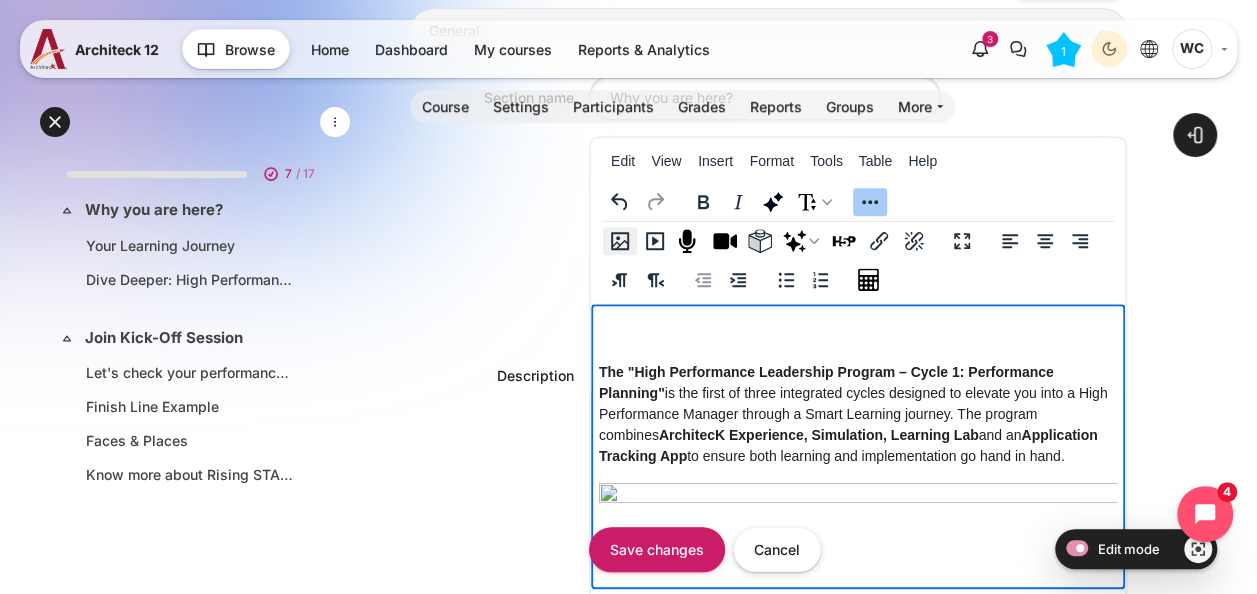 click 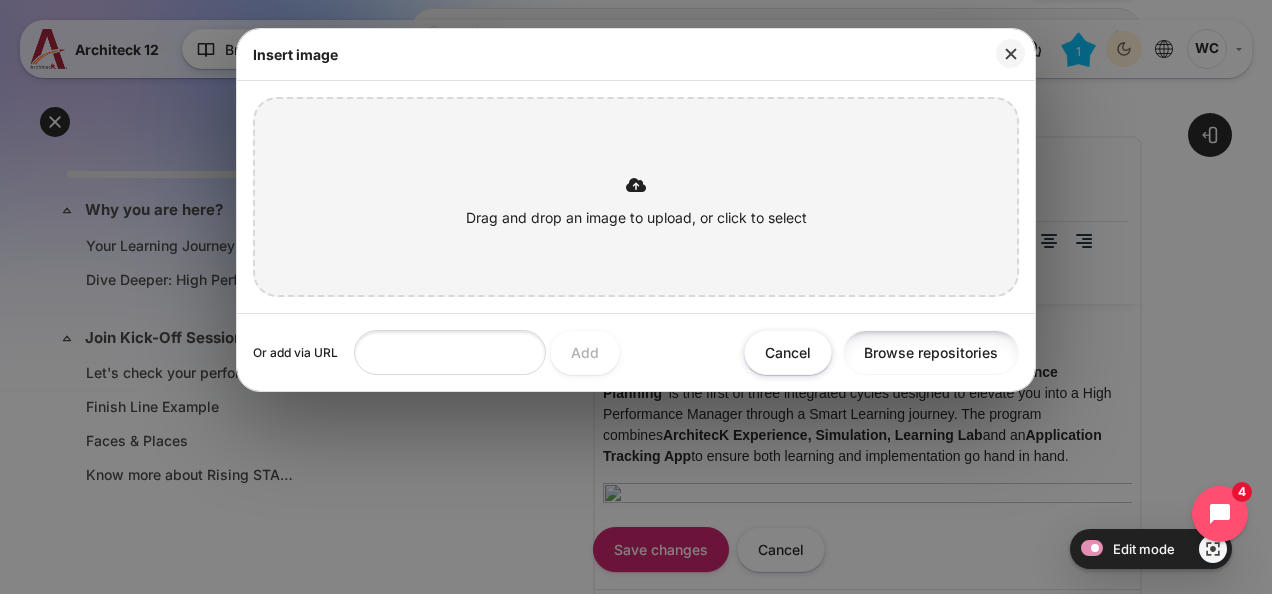 click on "Browse repositories" at bounding box center [931, 352] 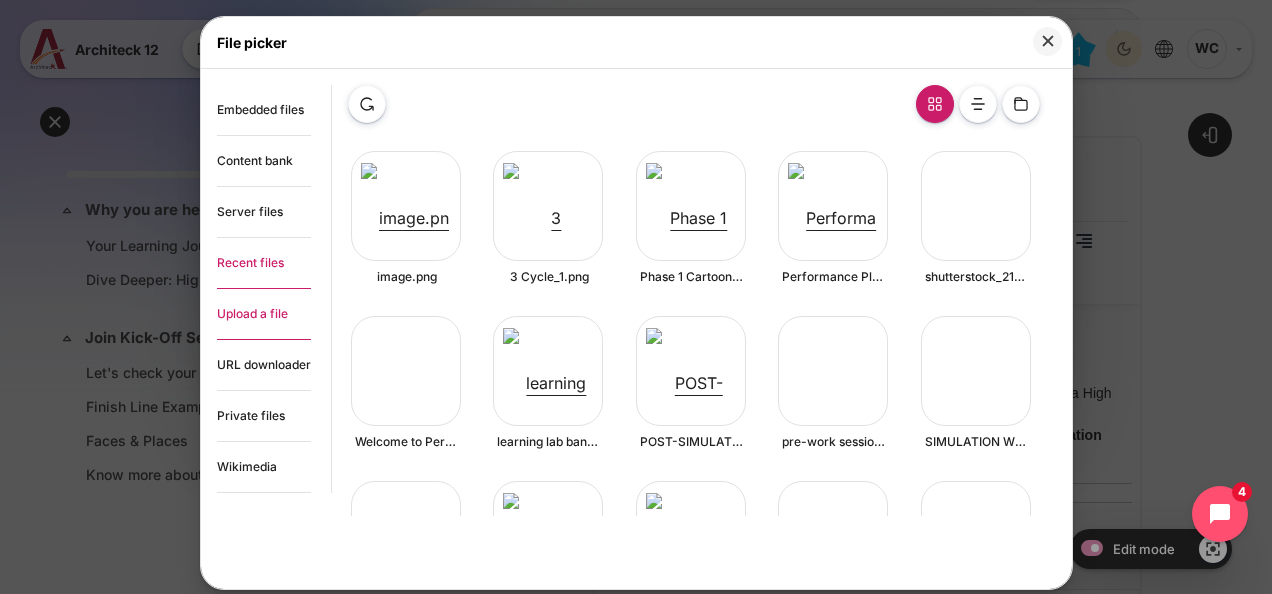 click on "Upload a file" at bounding box center [252, 313] 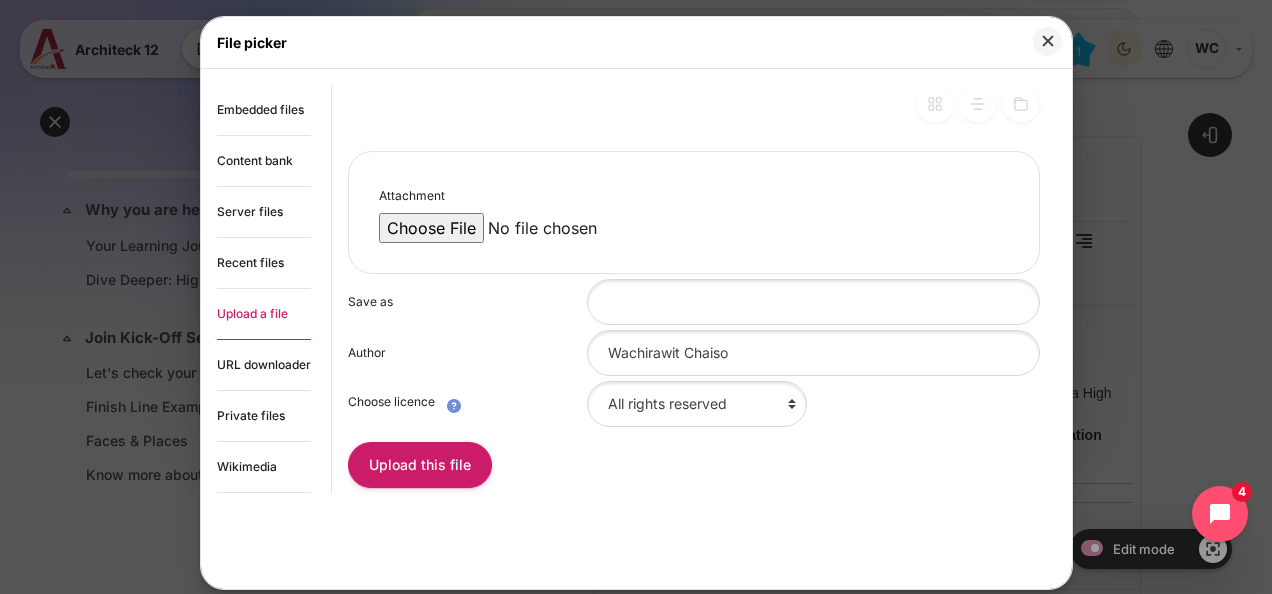 click on "Attachment" at bounding box center (549, 228) 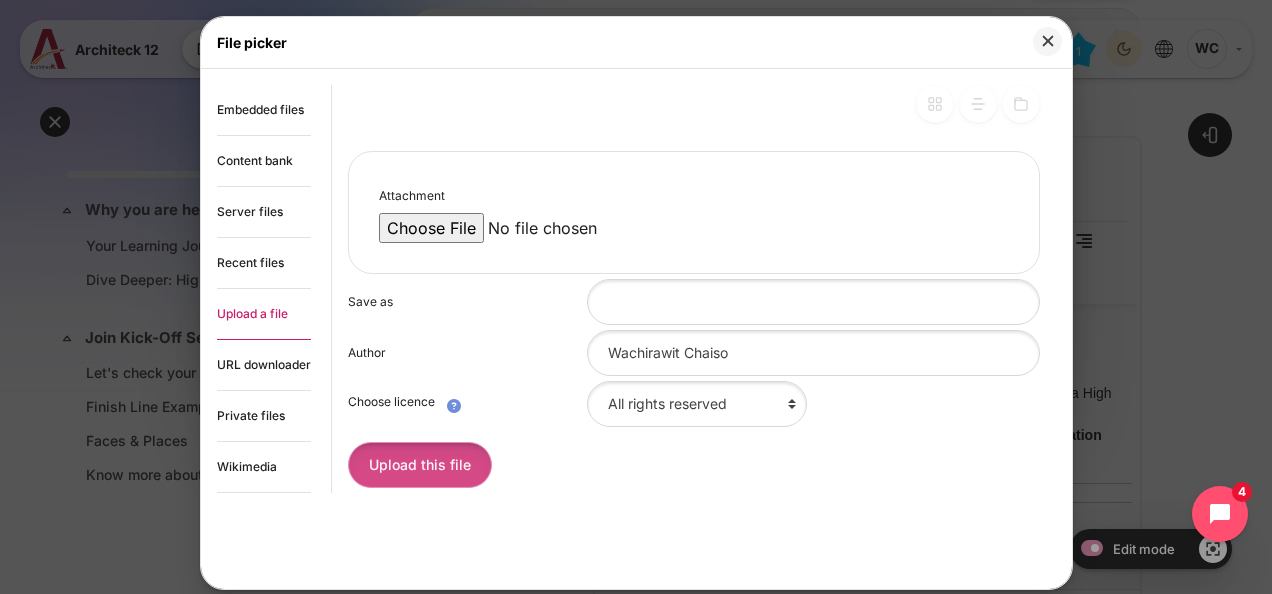 click on "Upload this file" at bounding box center (420, 464) 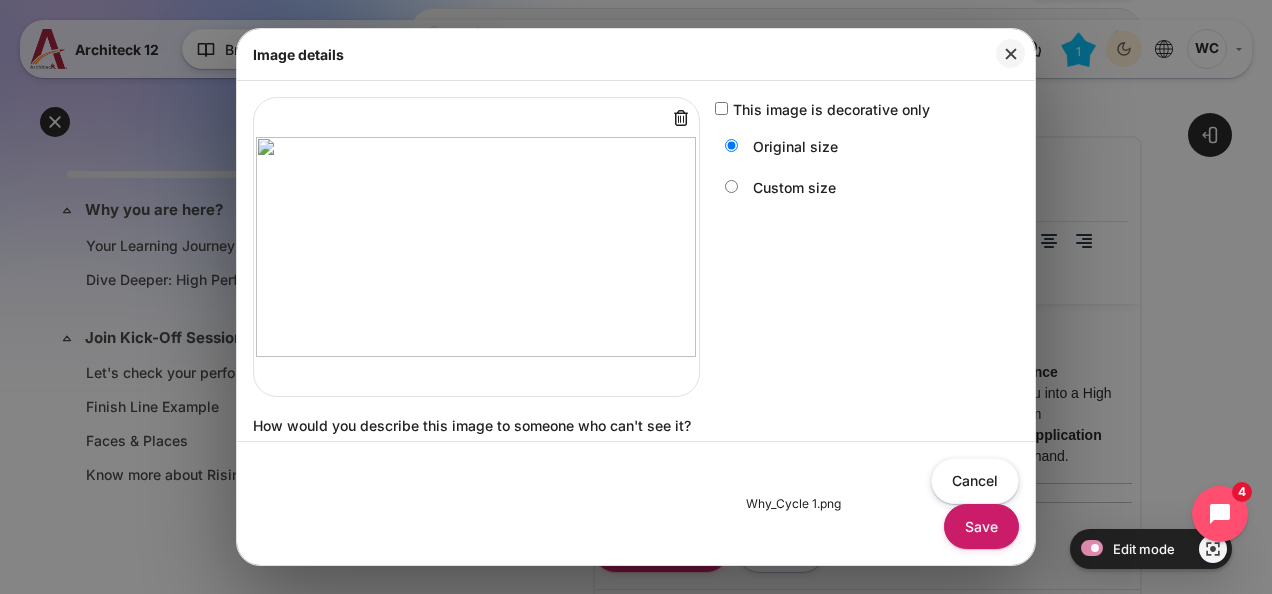 click on "This image is decorative only" at bounding box center (831, 109) 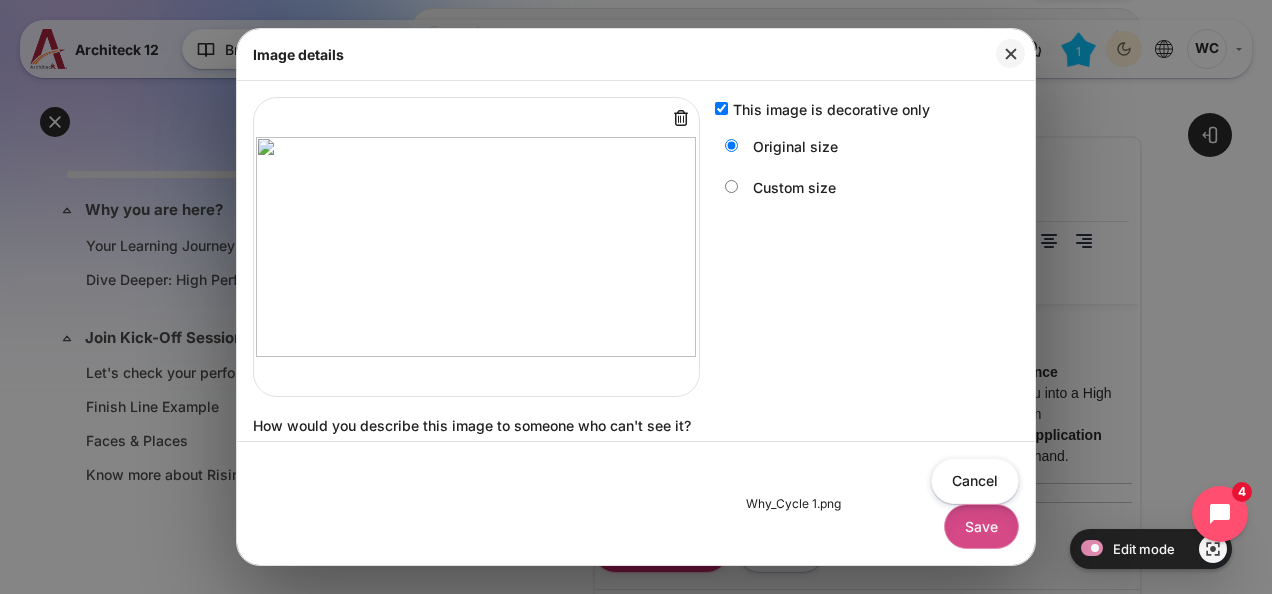click on "Save" at bounding box center [981, 526] 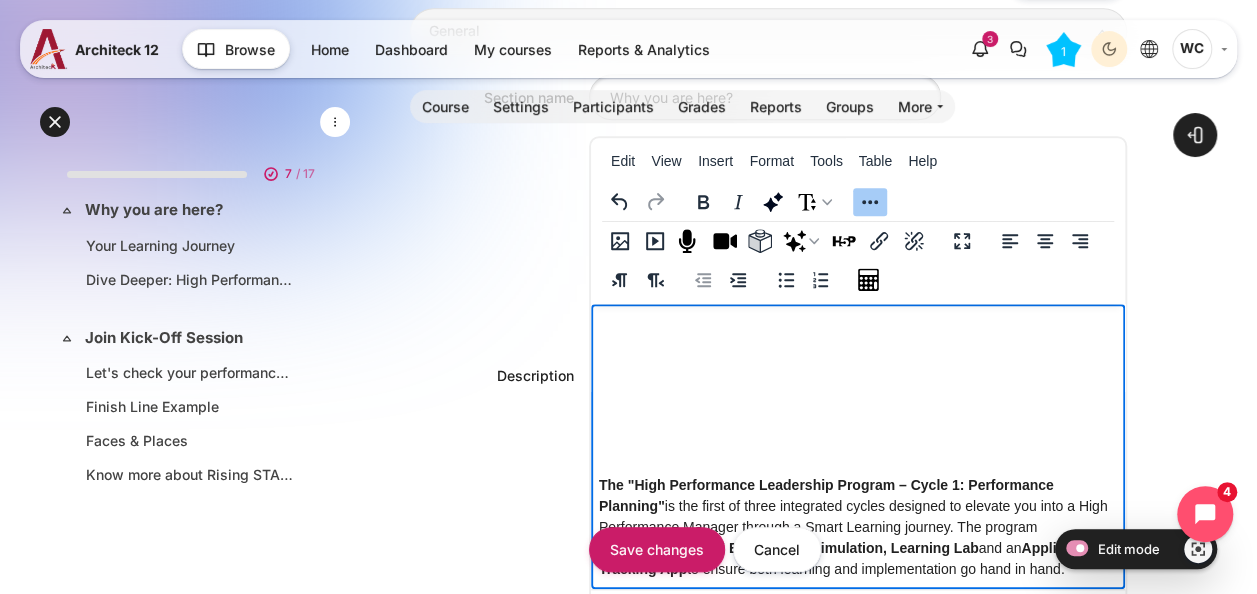 scroll, scrollTop: 122, scrollLeft: 0, axis: vertical 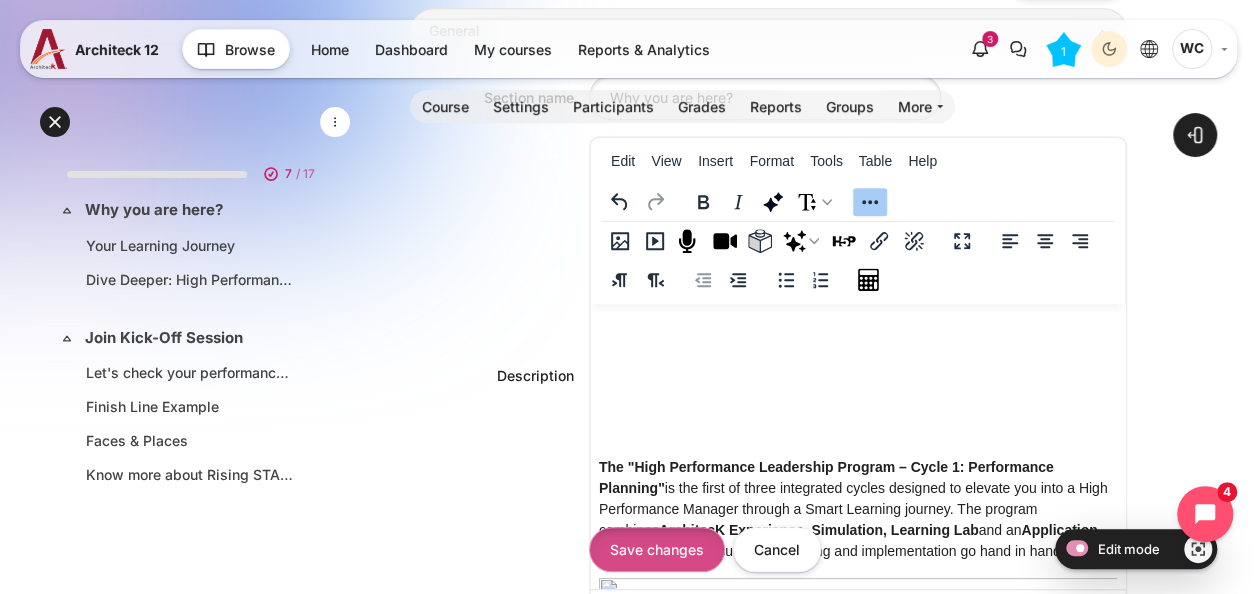 click on "Save changes" at bounding box center (657, 549) 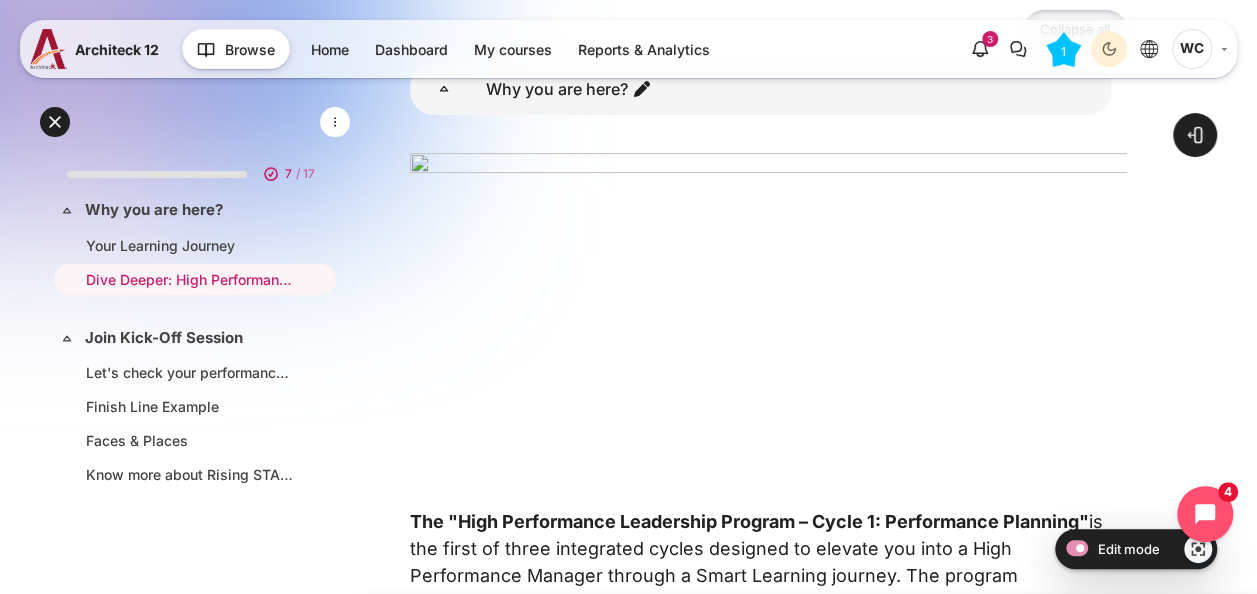 scroll, scrollTop: 244, scrollLeft: 0, axis: vertical 